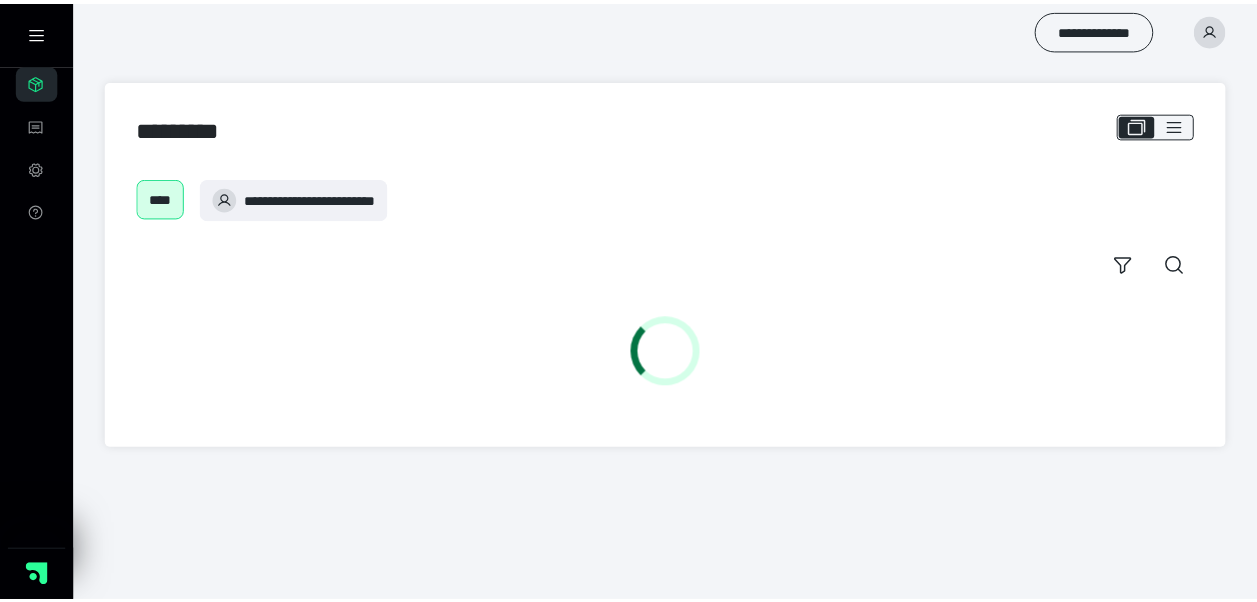 scroll, scrollTop: 0, scrollLeft: 0, axis: both 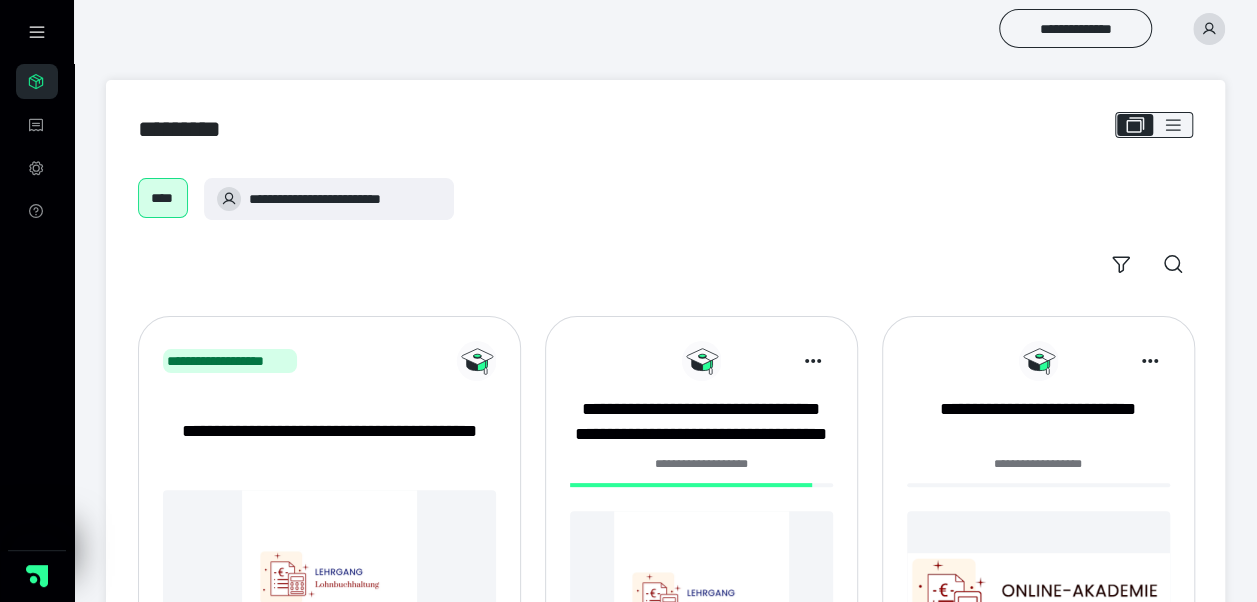 click at bounding box center [701, 598] 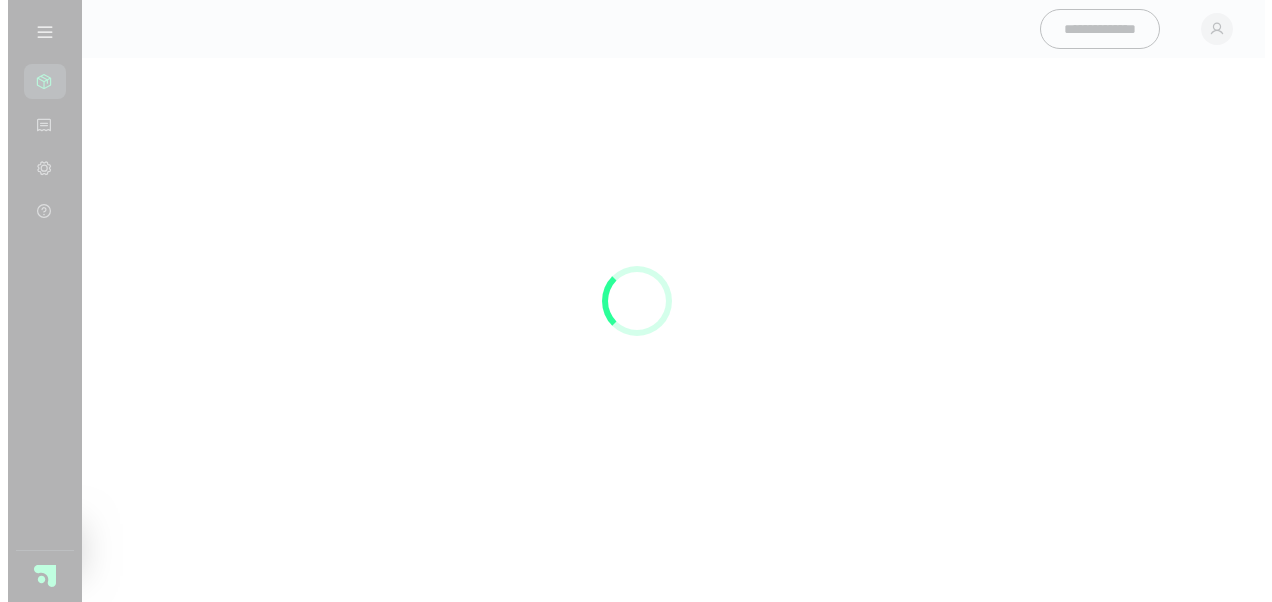 scroll, scrollTop: 0, scrollLeft: 0, axis: both 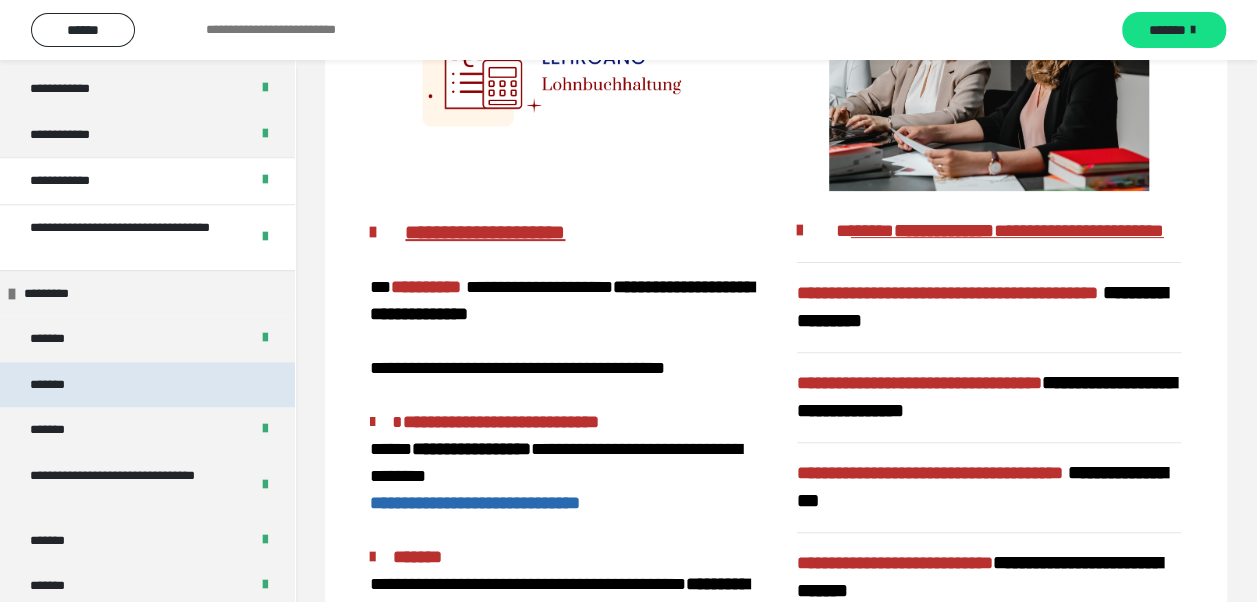 click on "*******" at bounding box center (147, 385) 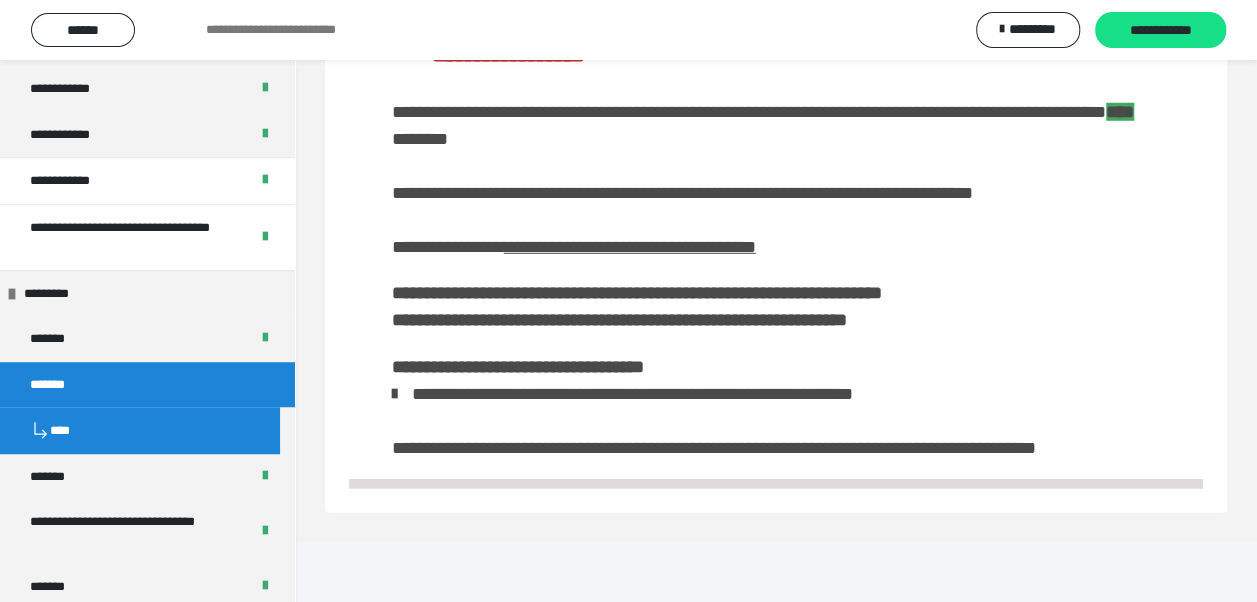 scroll, scrollTop: 2908, scrollLeft: 0, axis: vertical 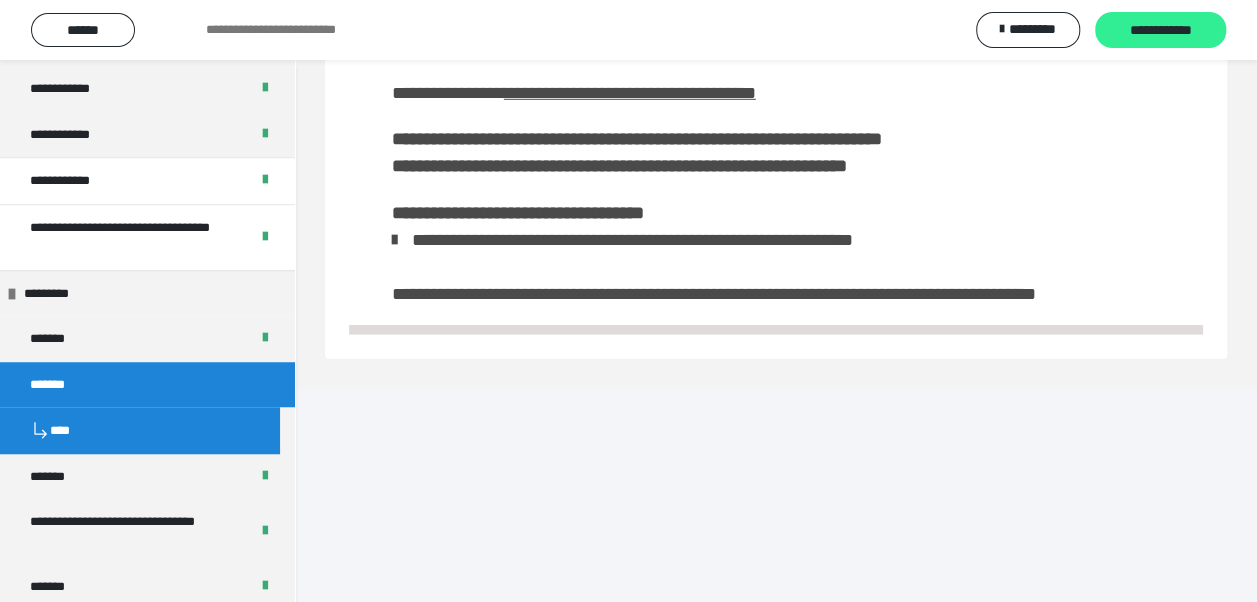 click on "**********" at bounding box center [1160, 30] 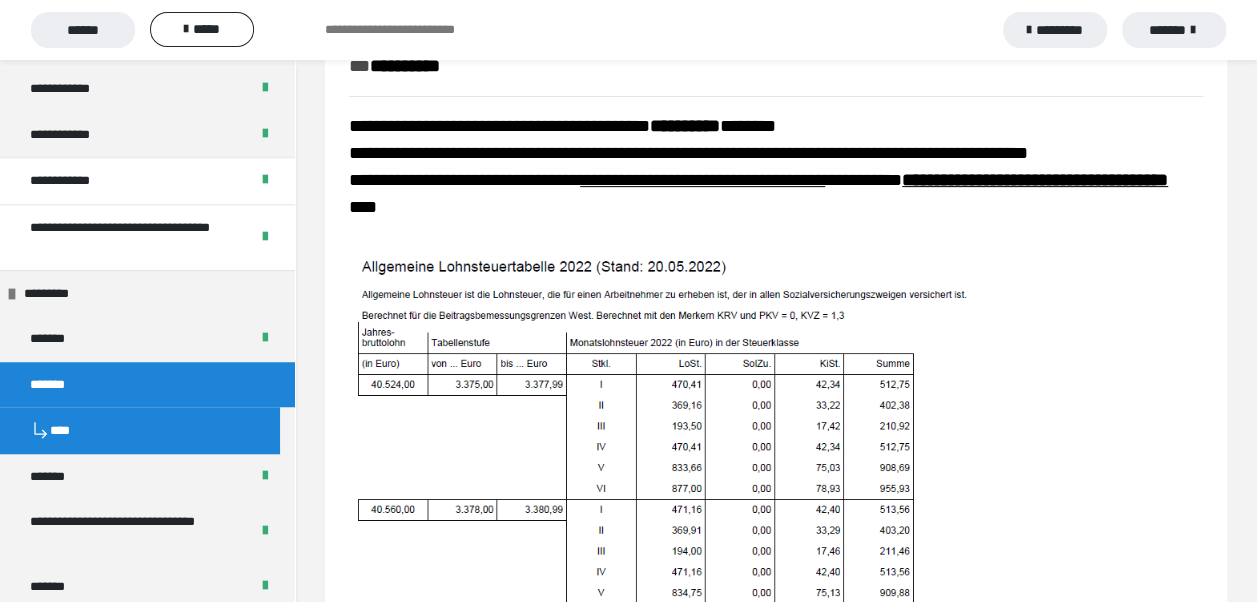 scroll, scrollTop: 300, scrollLeft: 0, axis: vertical 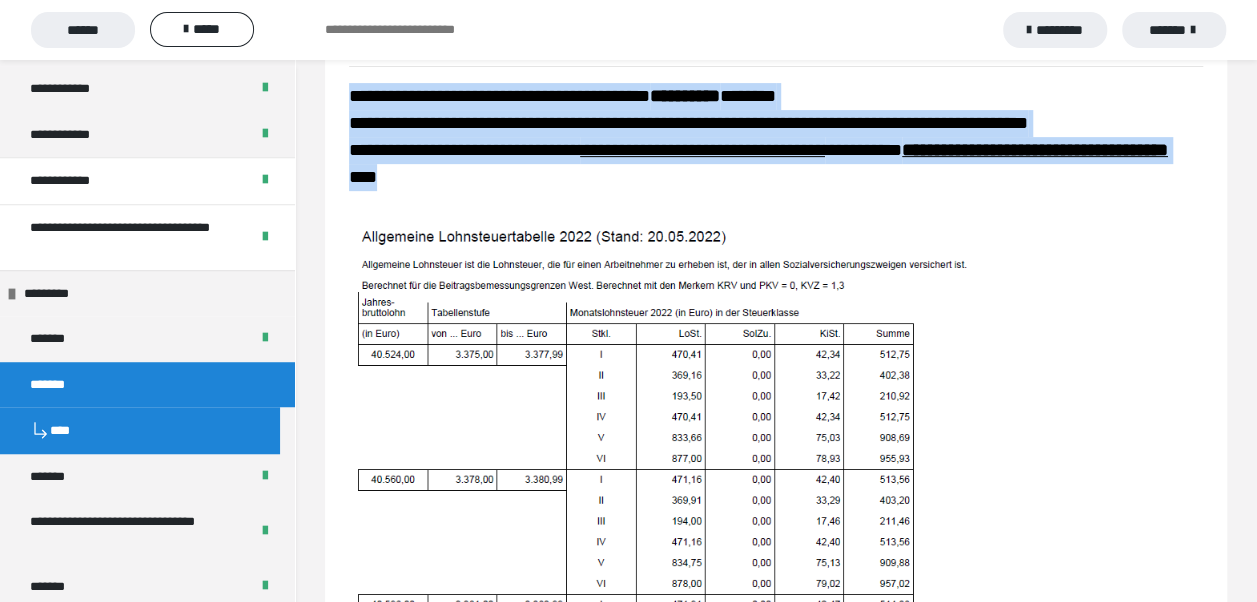 drag, startPoint x: 348, startPoint y: 94, endPoint x: 550, endPoint y: 182, distance: 220.3361 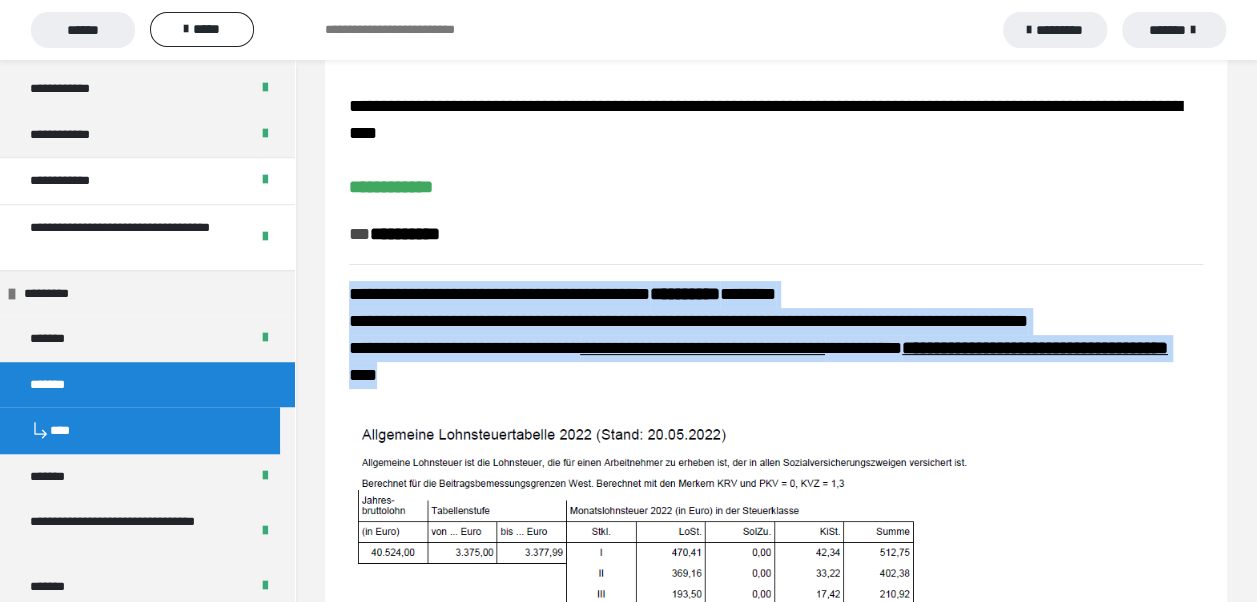 scroll, scrollTop: 100, scrollLeft: 0, axis: vertical 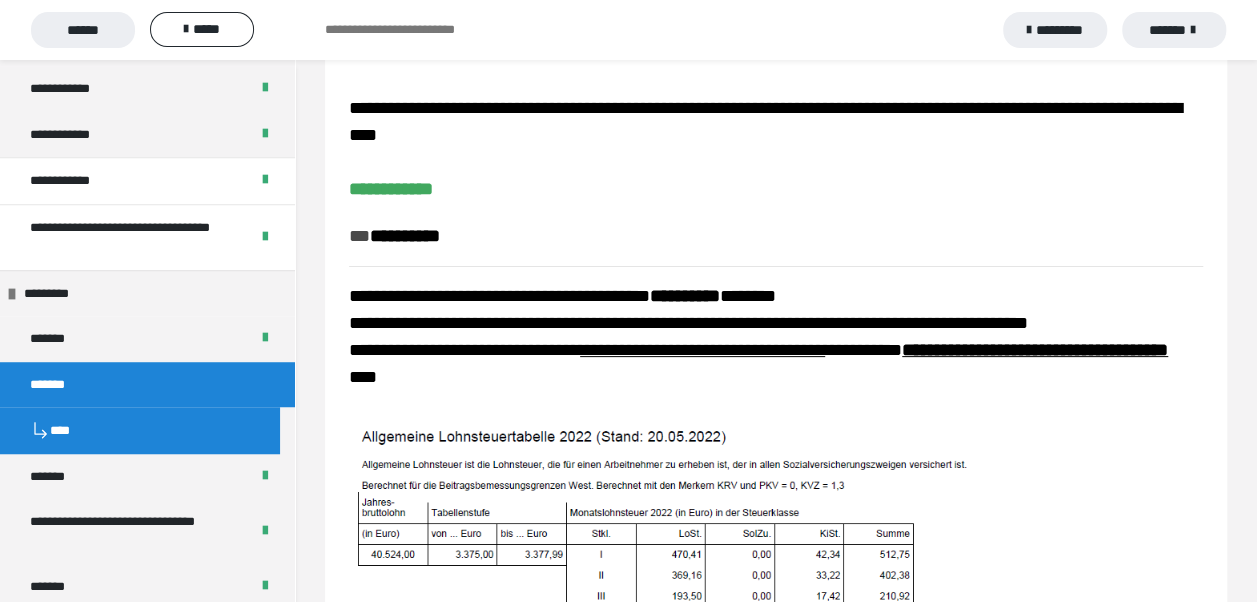 click on "**********" at bounding box center (776, 709) 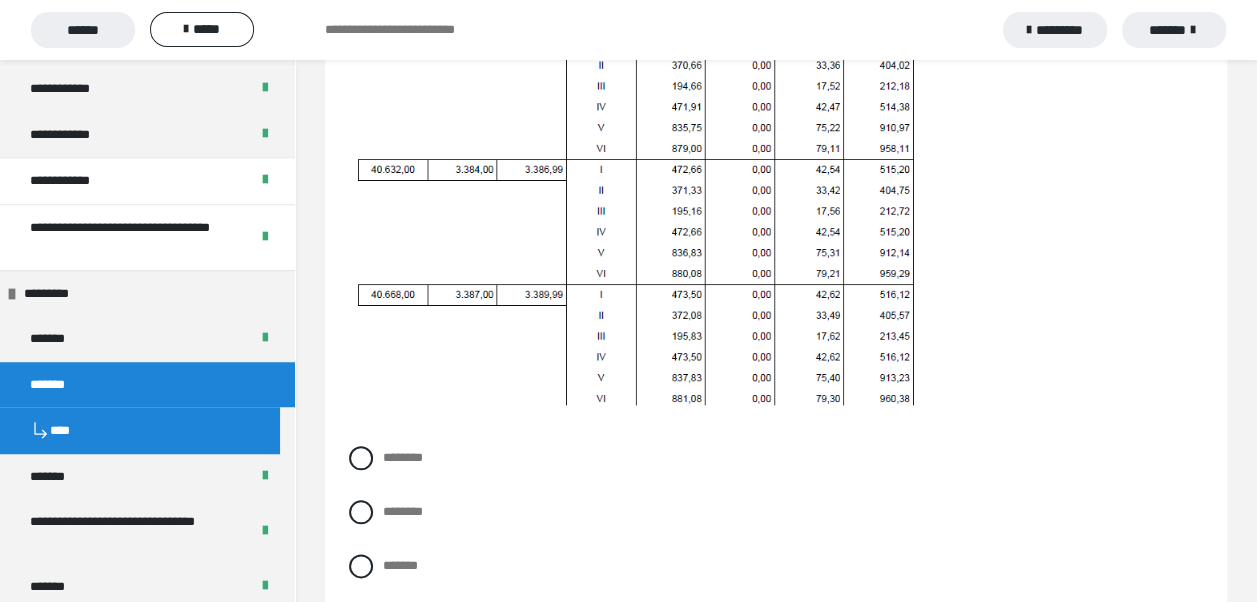 scroll, scrollTop: 900, scrollLeft: 0, axis: vertical 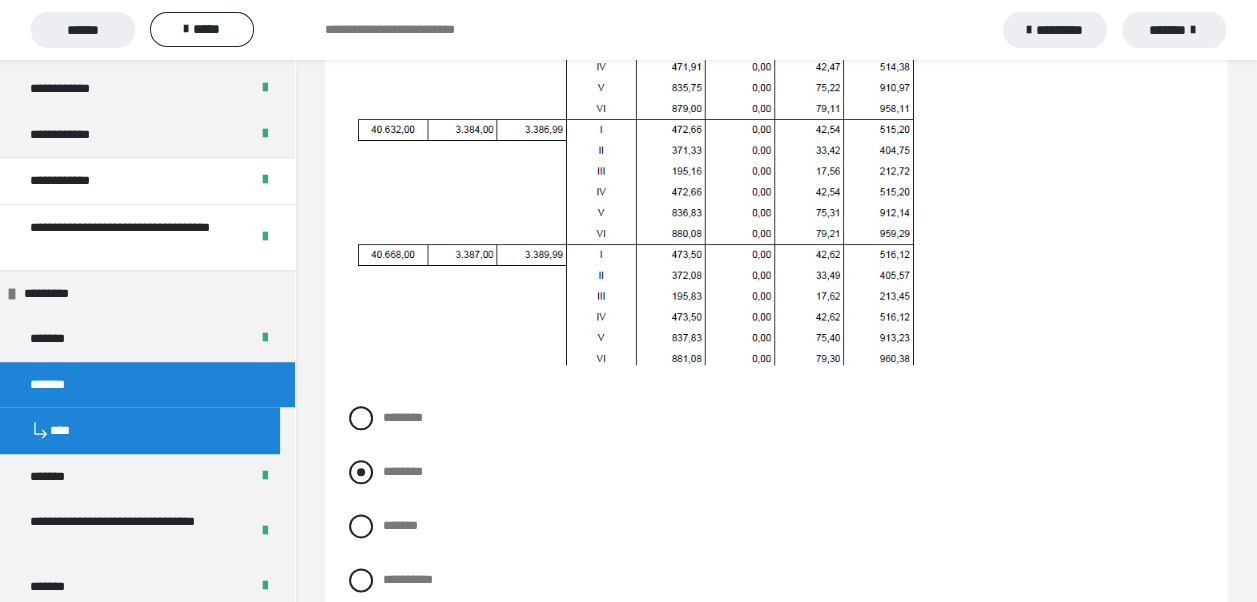 click at bounding box center [361, 472] 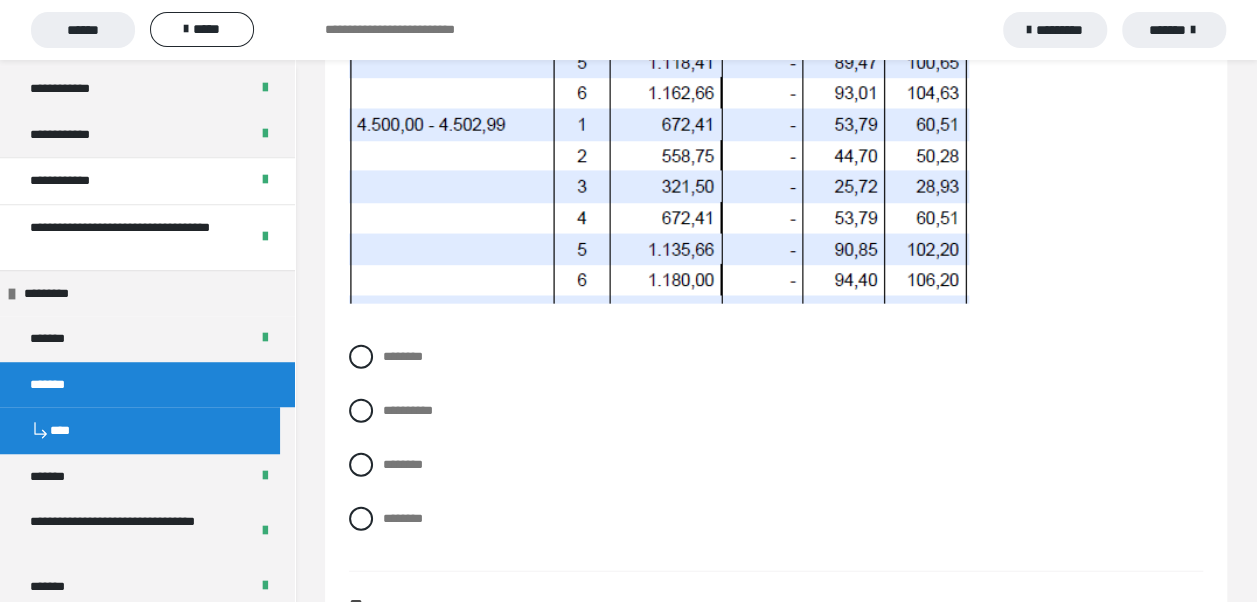 scroll, scrollTop: 2200, scrollLeft: 0, axis: vertical 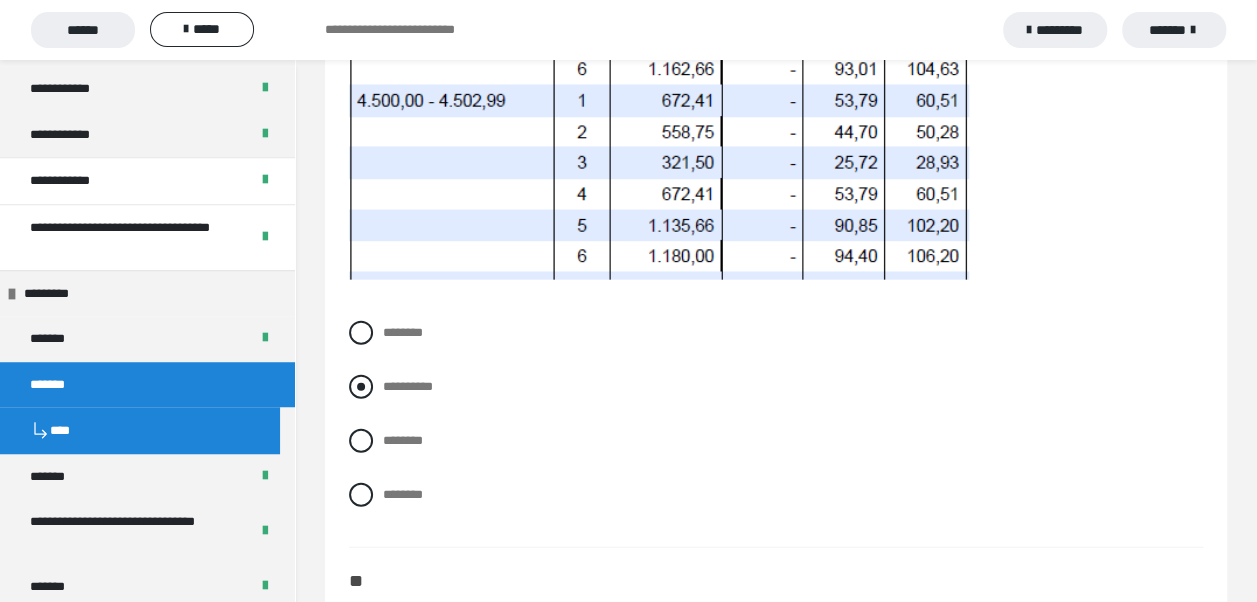 click at bounding box center [361, 387] 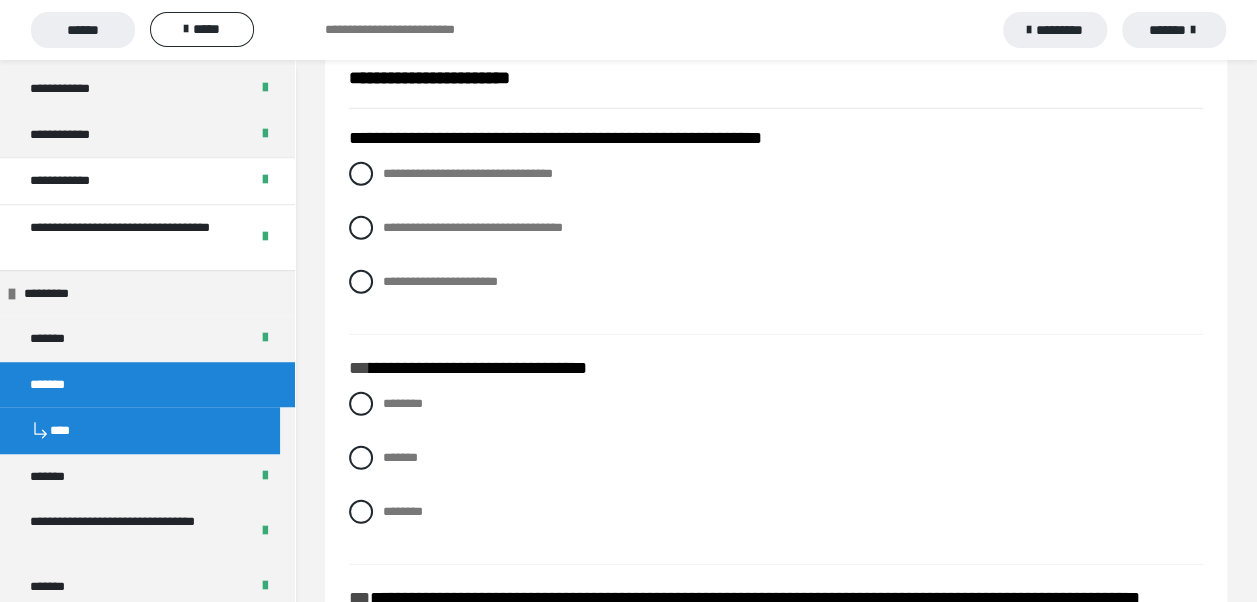 scroll, scrollTop: 2700, scrollLeft: 0, axis: vertical 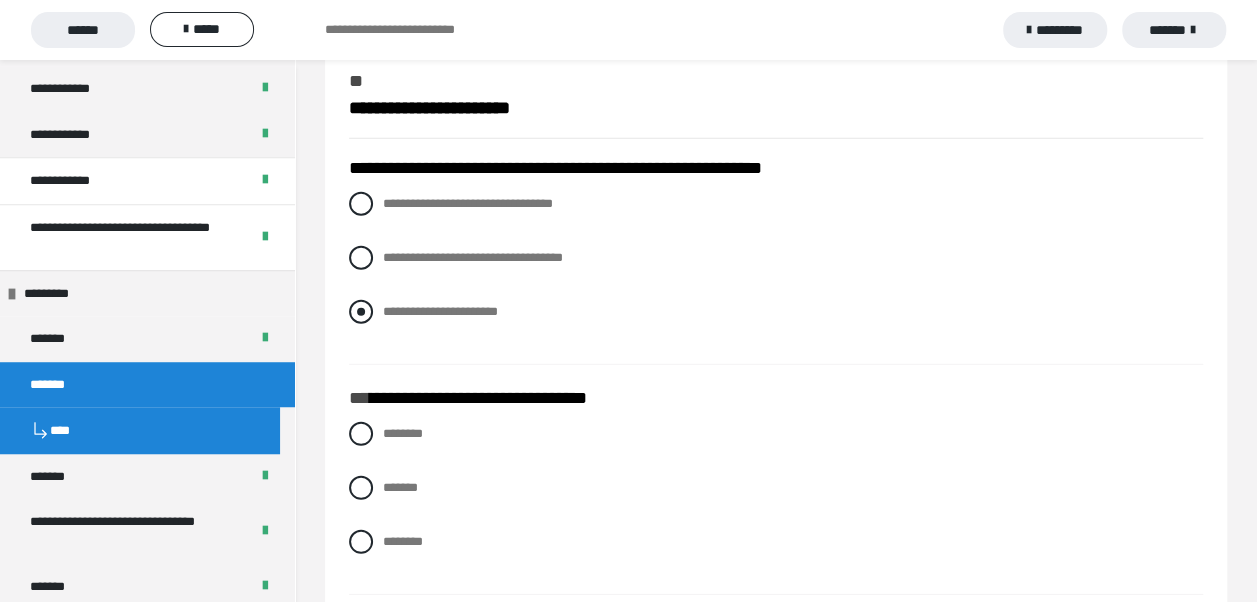 click at bounding box center (361, 312) 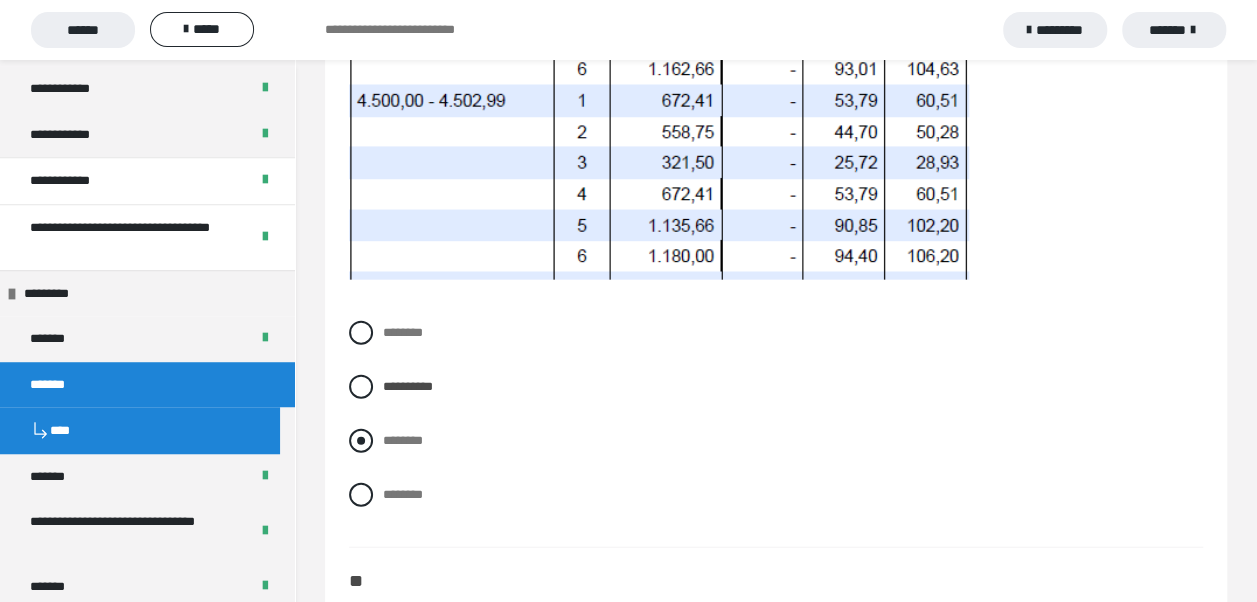 scroll, scrollTop: 2000, scrollLeft: 0, axis: vertical 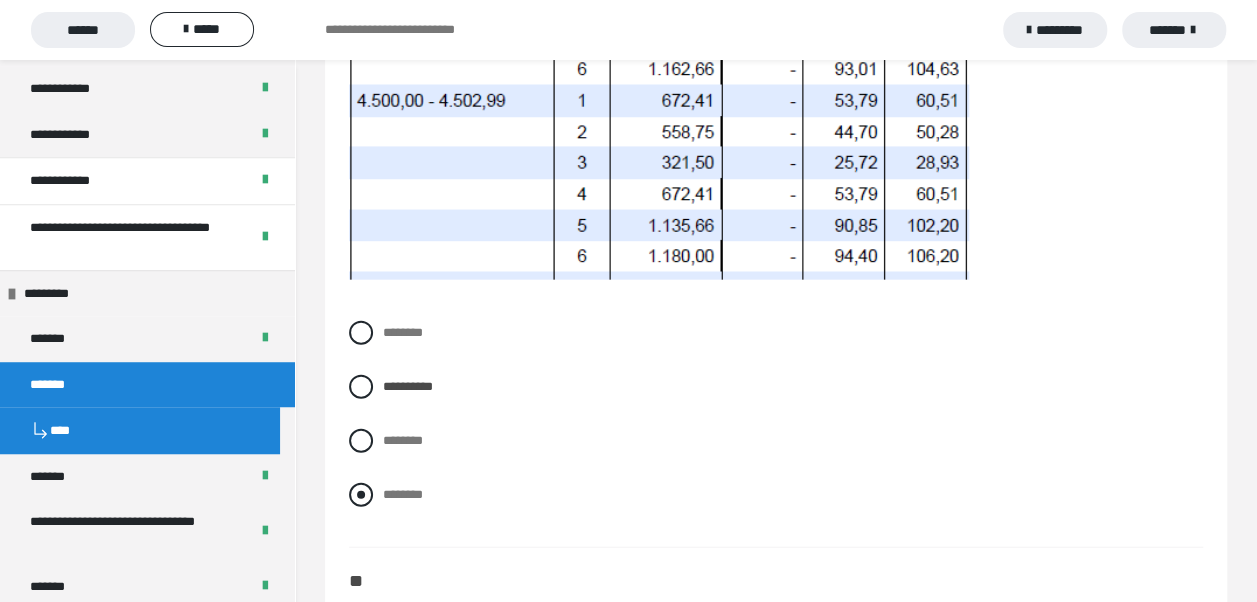 click at bounding box center [361, 495] 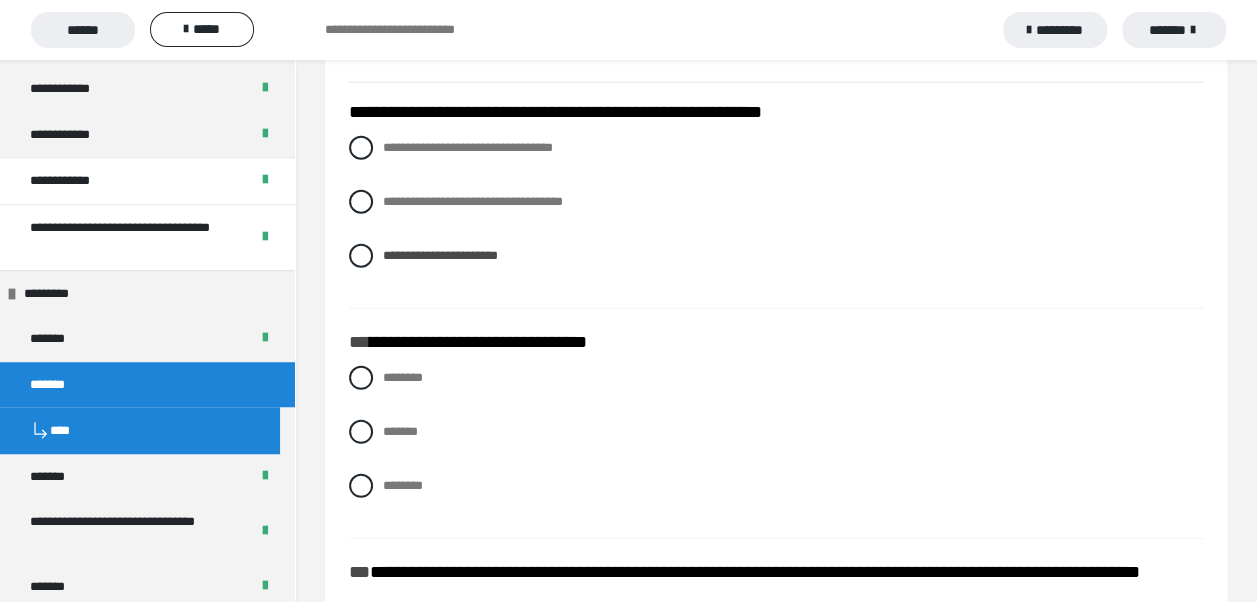 scroll, scrollTop: 2800, scrollLeft: 0, axis: vertical 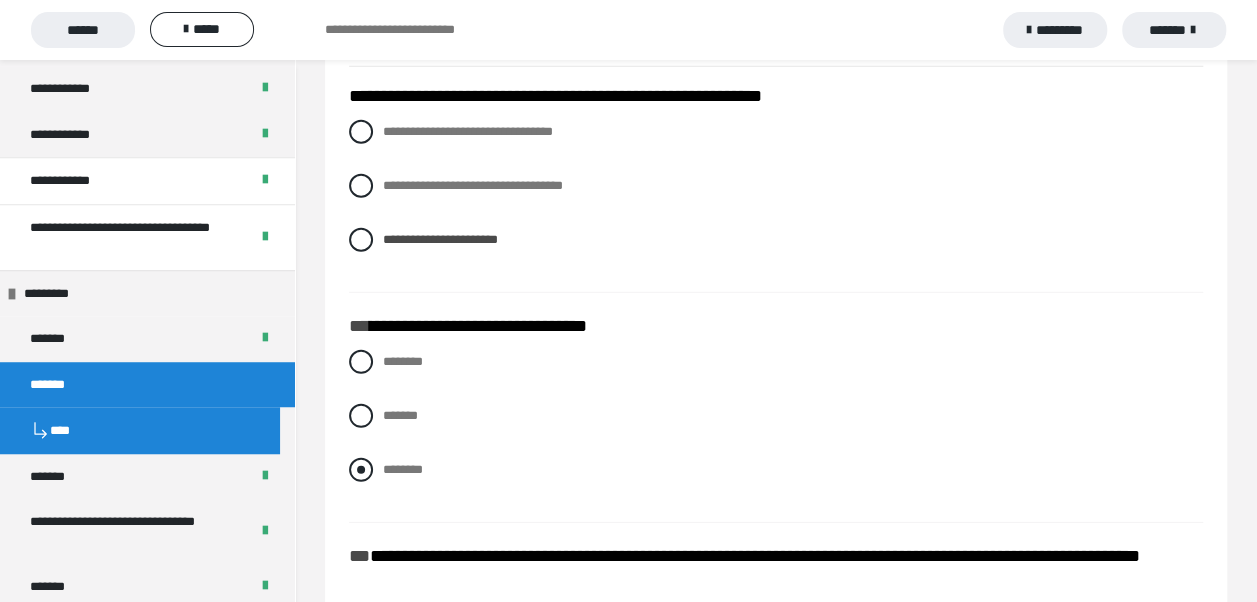 click at bounding box center (361, 470) 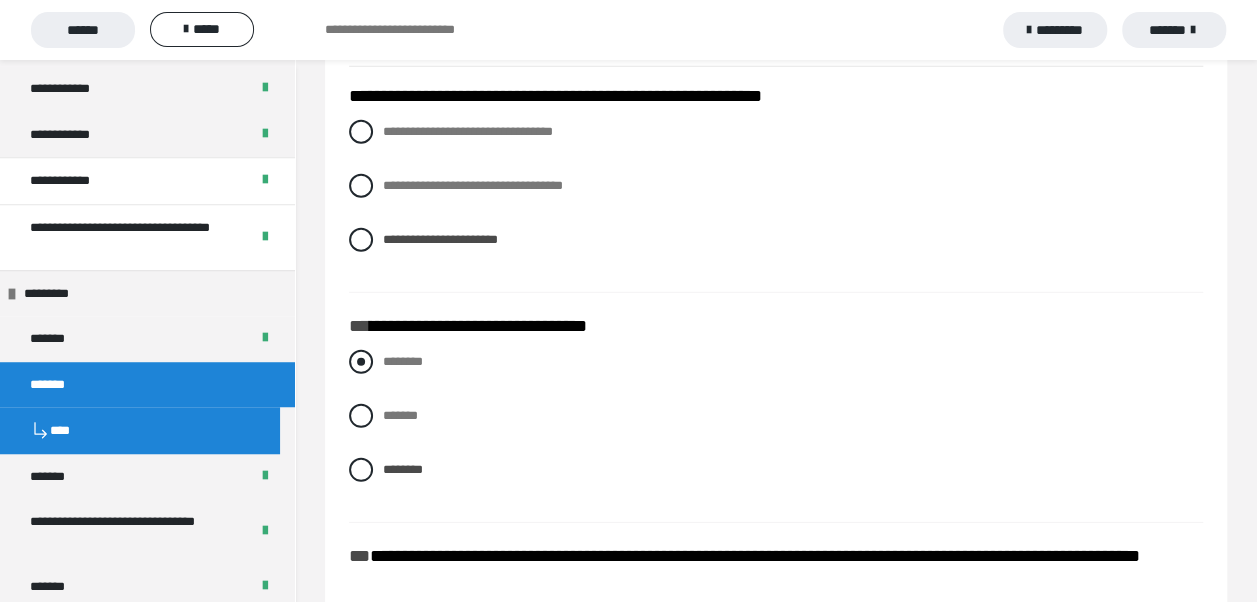 click at bounding box center [361, 362] 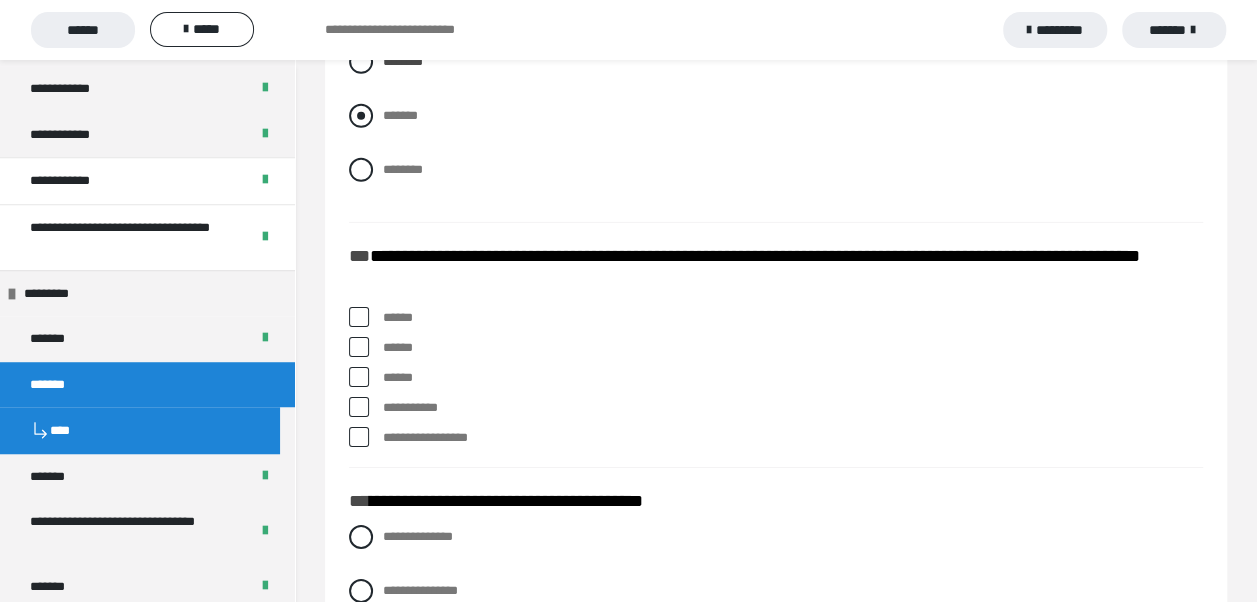 scroll, scrollTop: 3172, scrollLeft: 0, axis: vertical 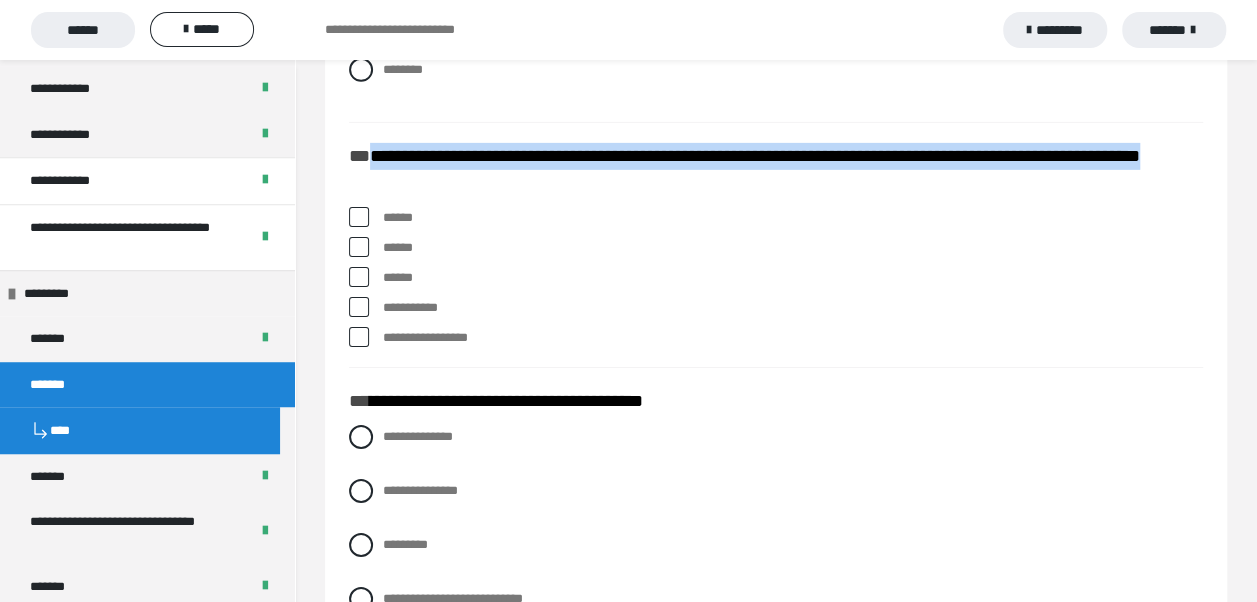 drag, startPoint x: 368, startPoint y: 152, endPoint x: 474, endPoint y: 180, distance: 109.63576 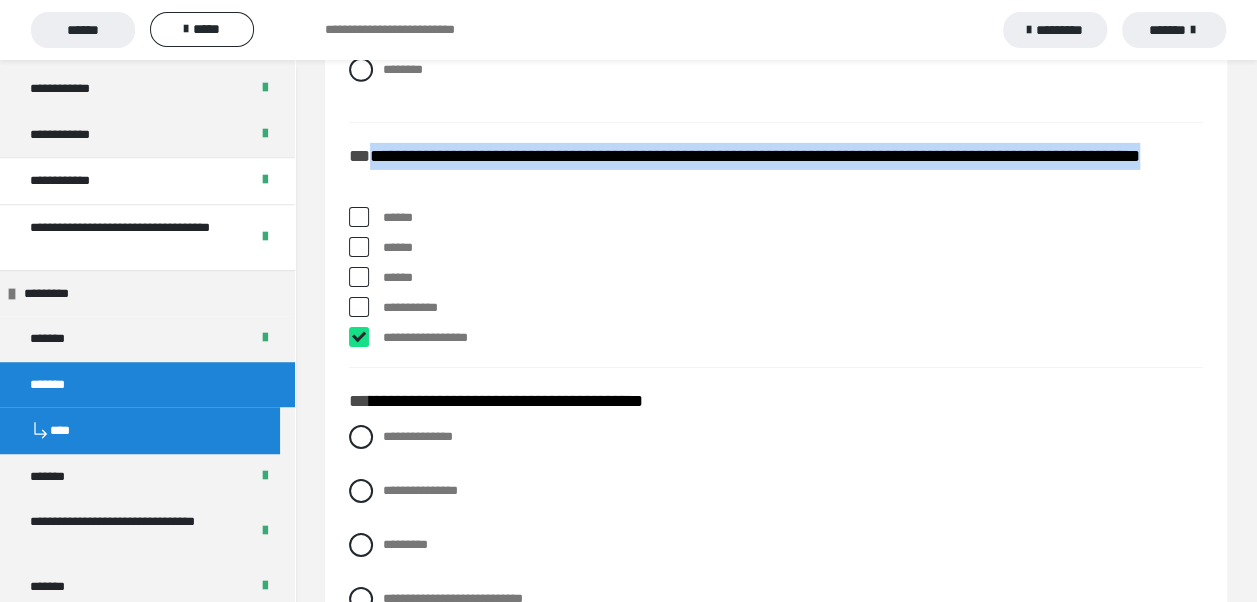 checkbox on "****" 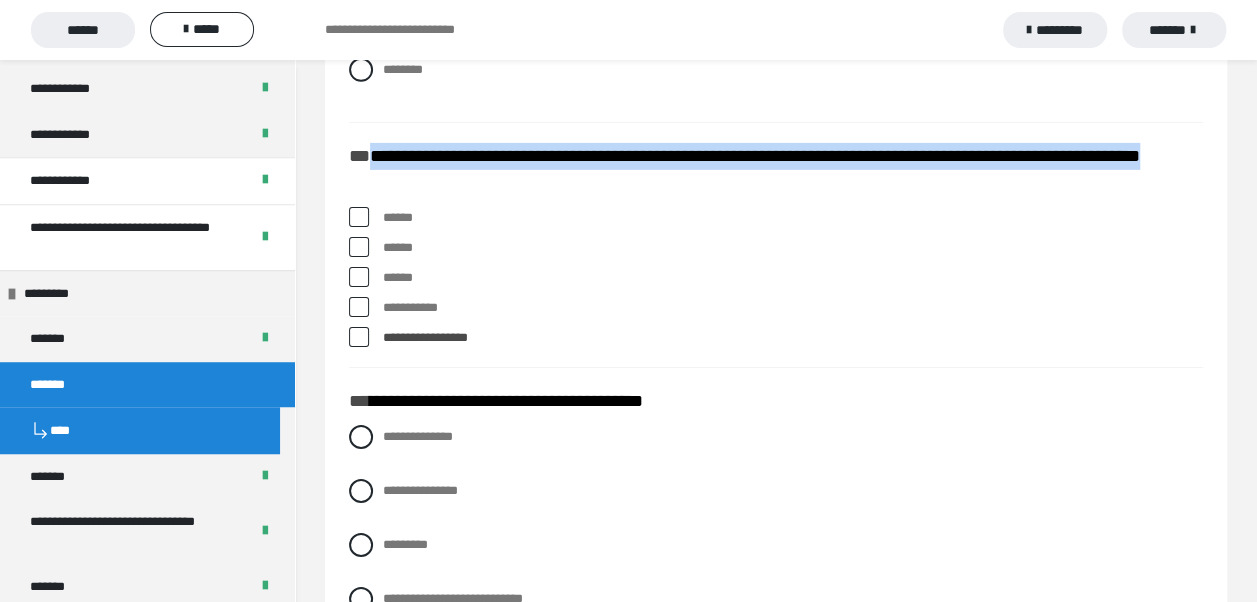 click at bounding box center [359, 277] 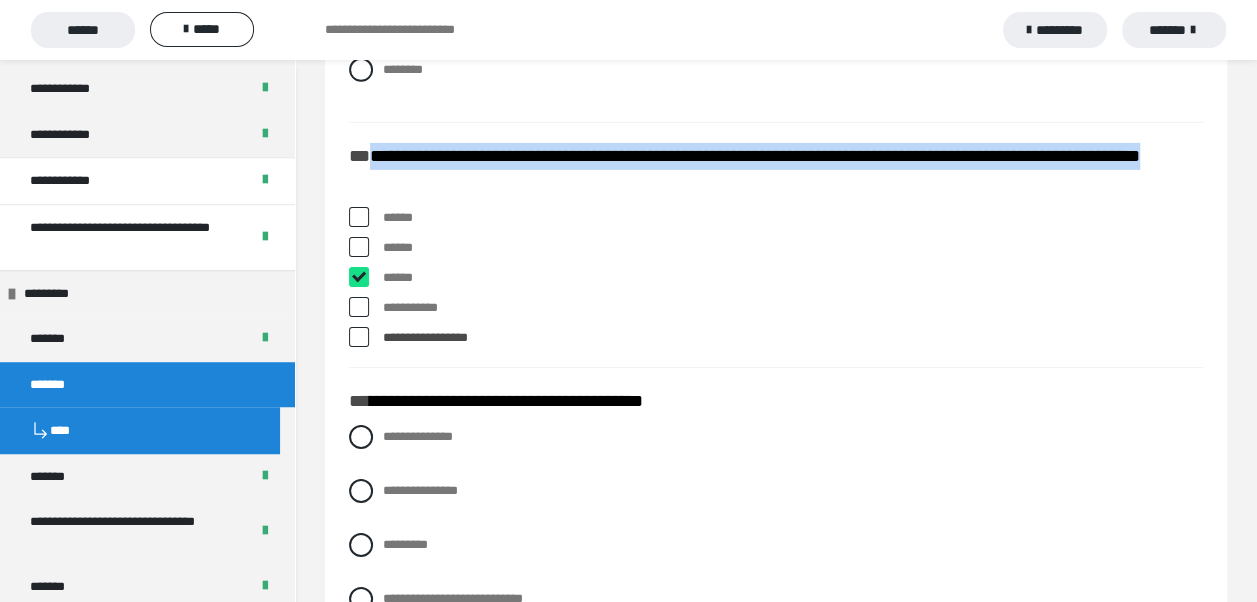 checkbox on "****" 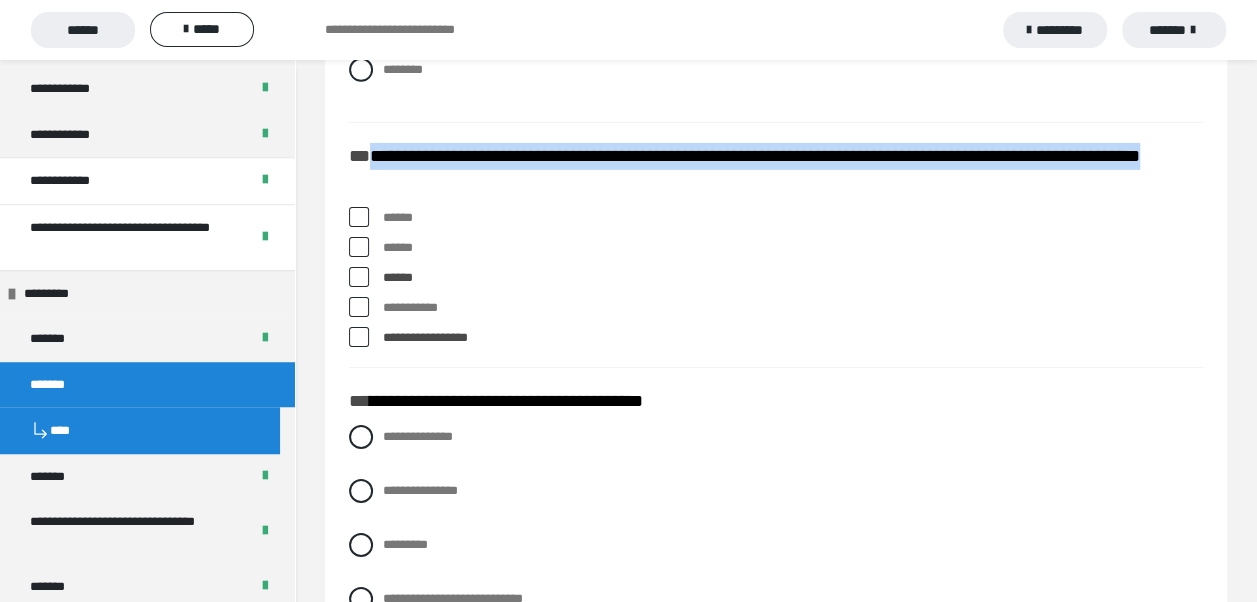 click on "**********" at bounding box center (405, -2836) 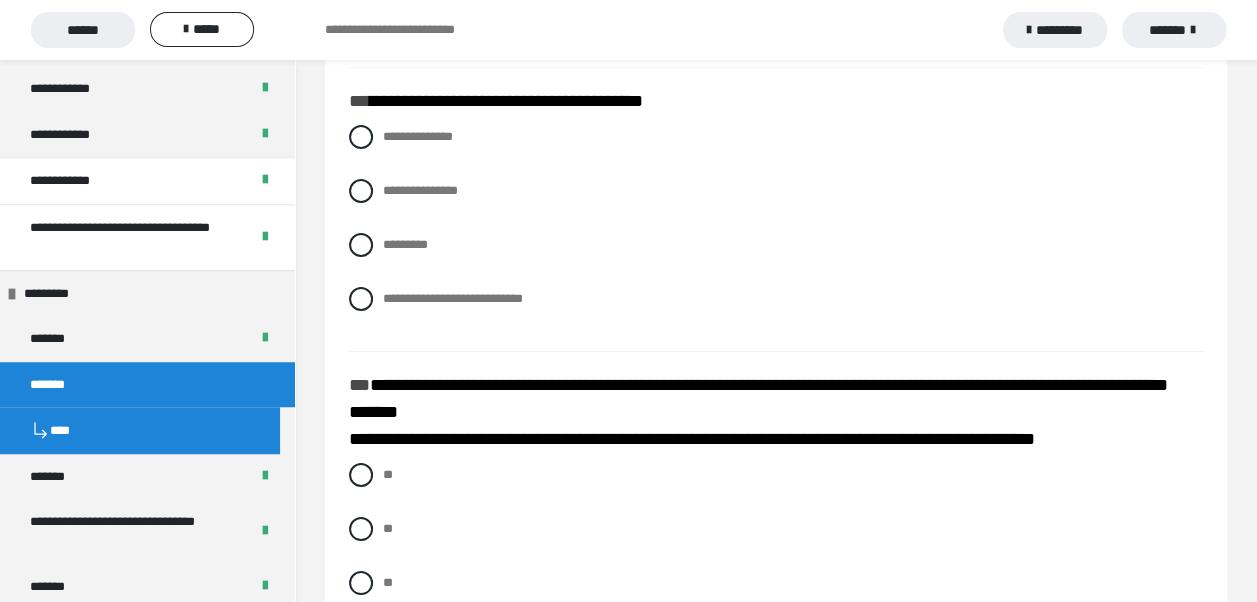 scroll, scrollTop: 3572, scrollLeft: 0, axis: vertical 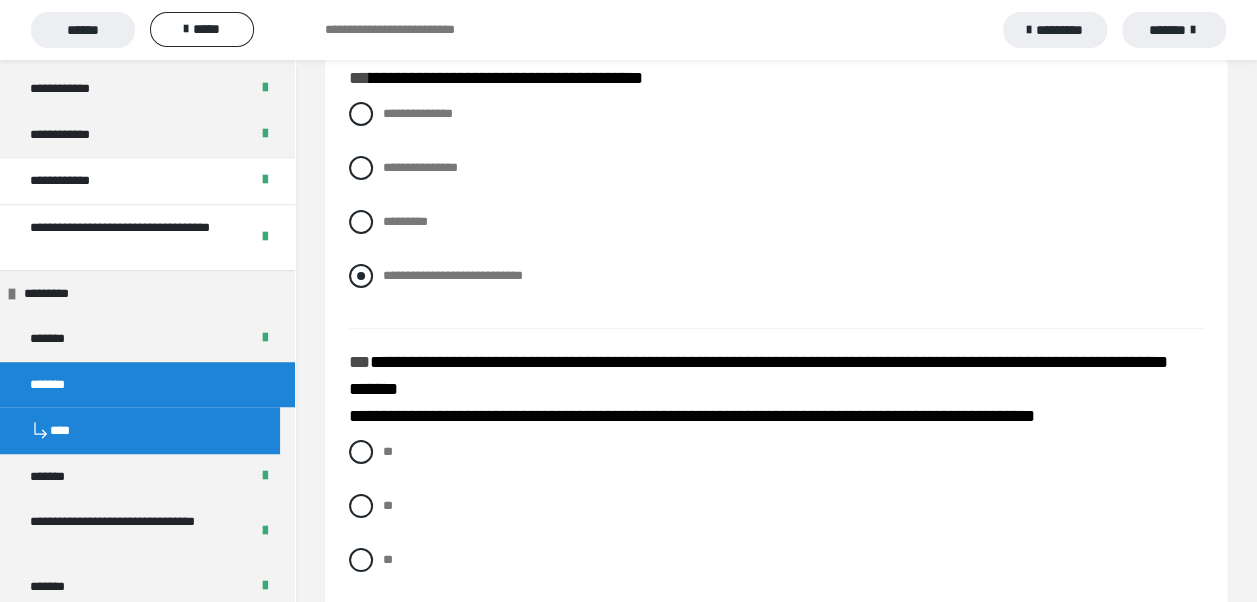 click at bounding box center (361, 276) 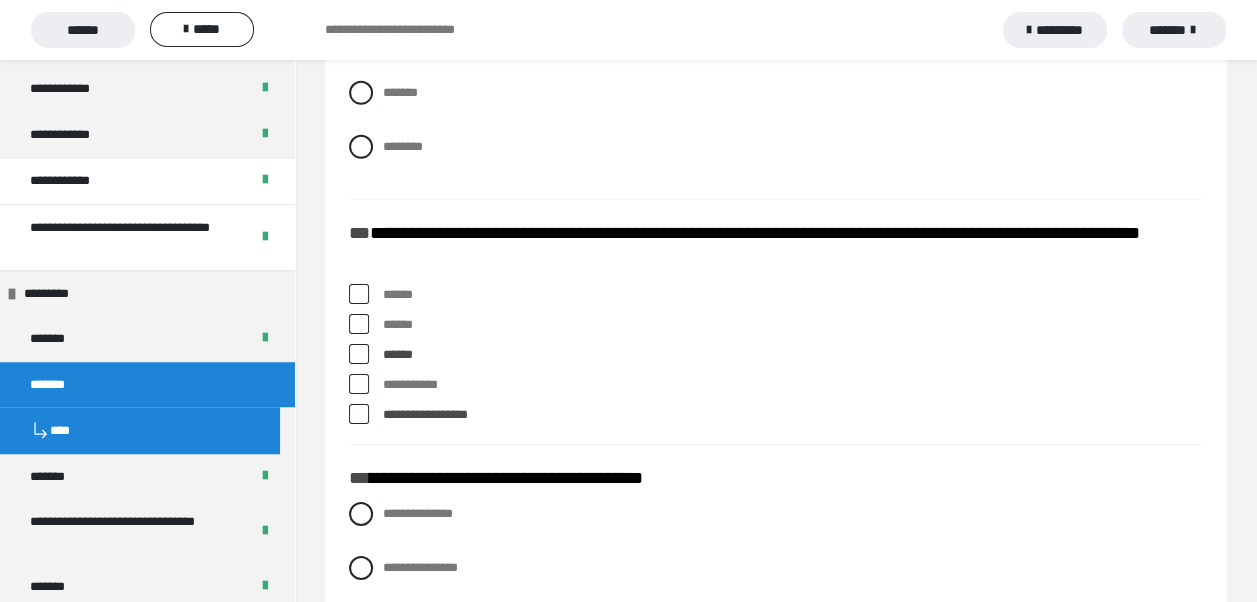 scroll, scrollTop: 3295, scrollLeft: 0, axis: vertical 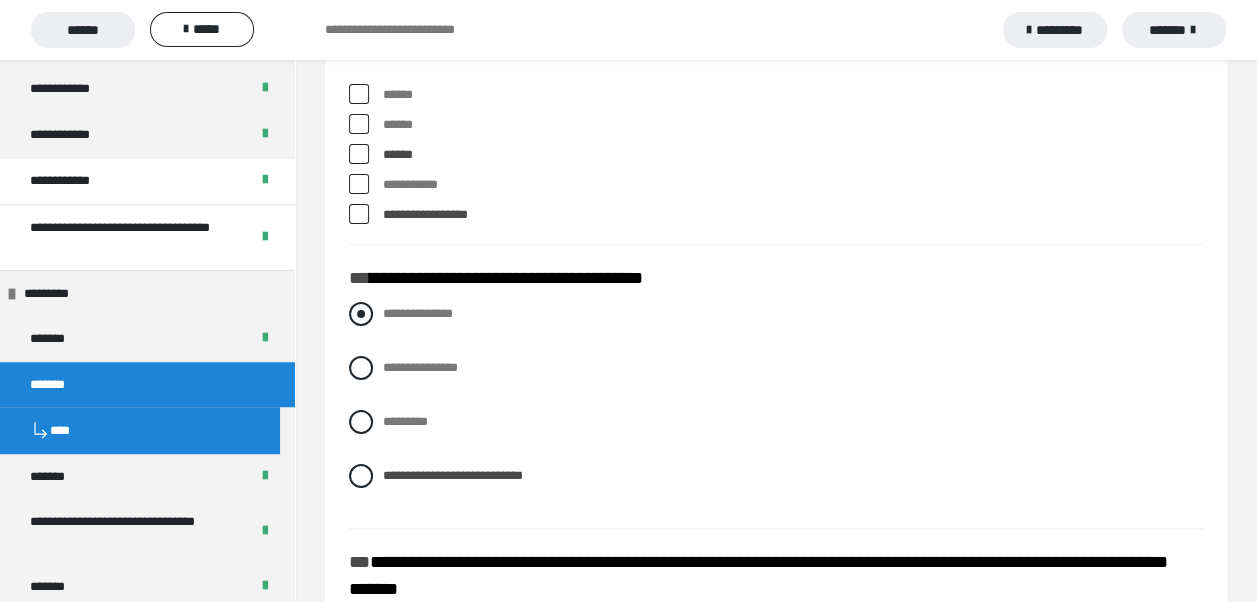 click at bounding box center (361, 314) 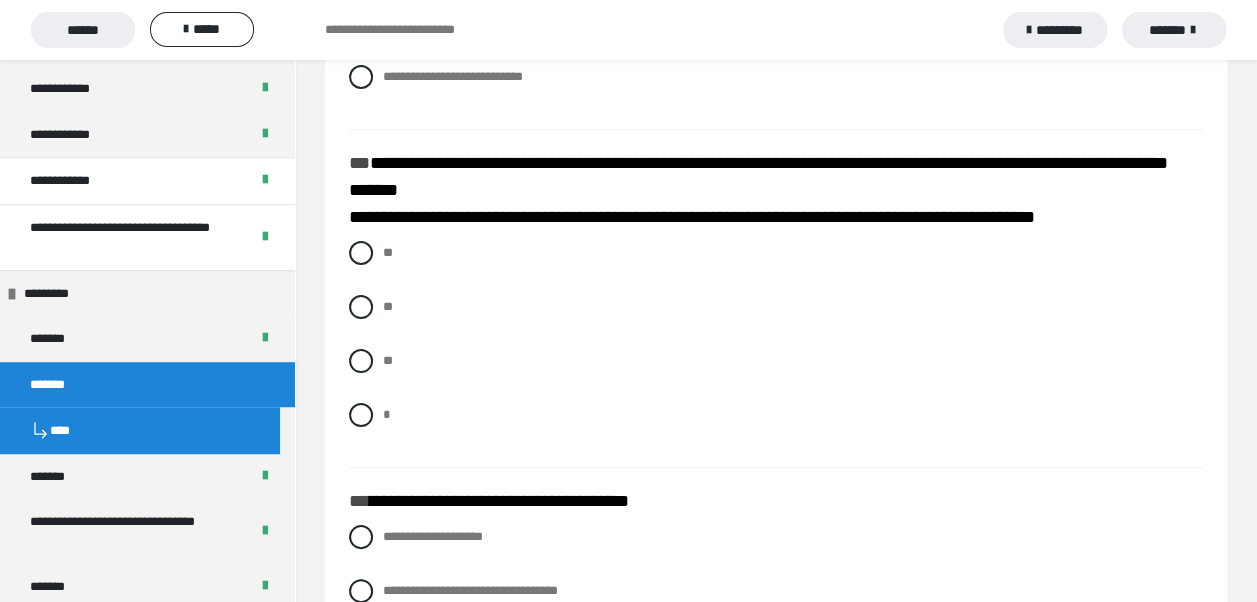 scroll, scrollTop: 3695, scrollLeft: 0, axis: vertical 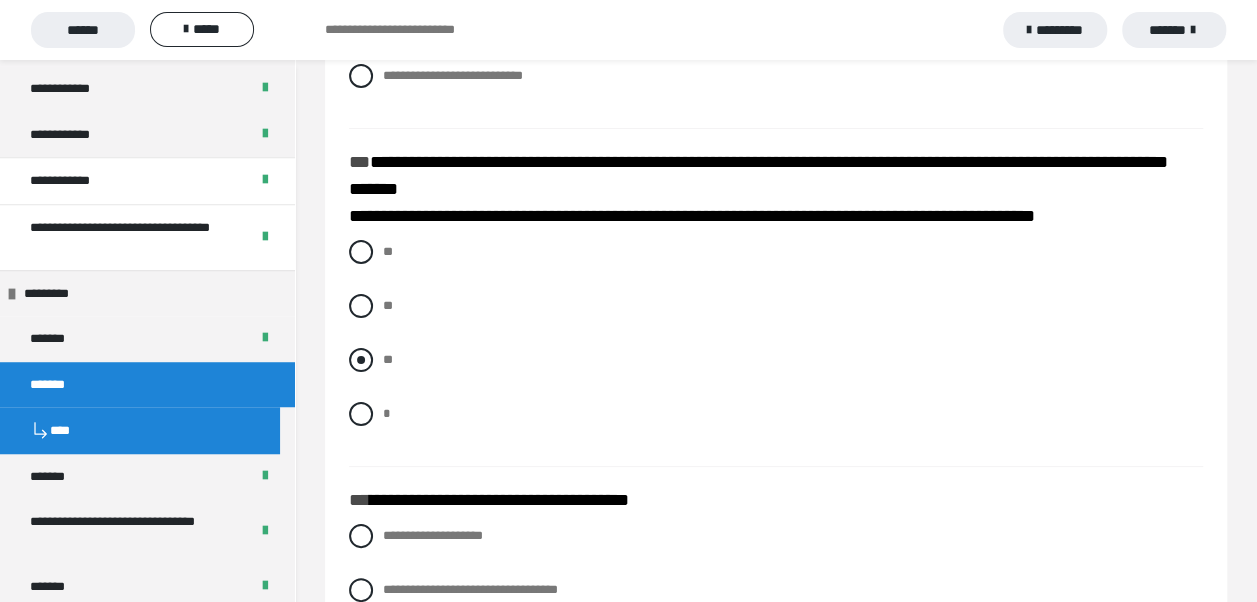 click at bounding box center (361, 360) 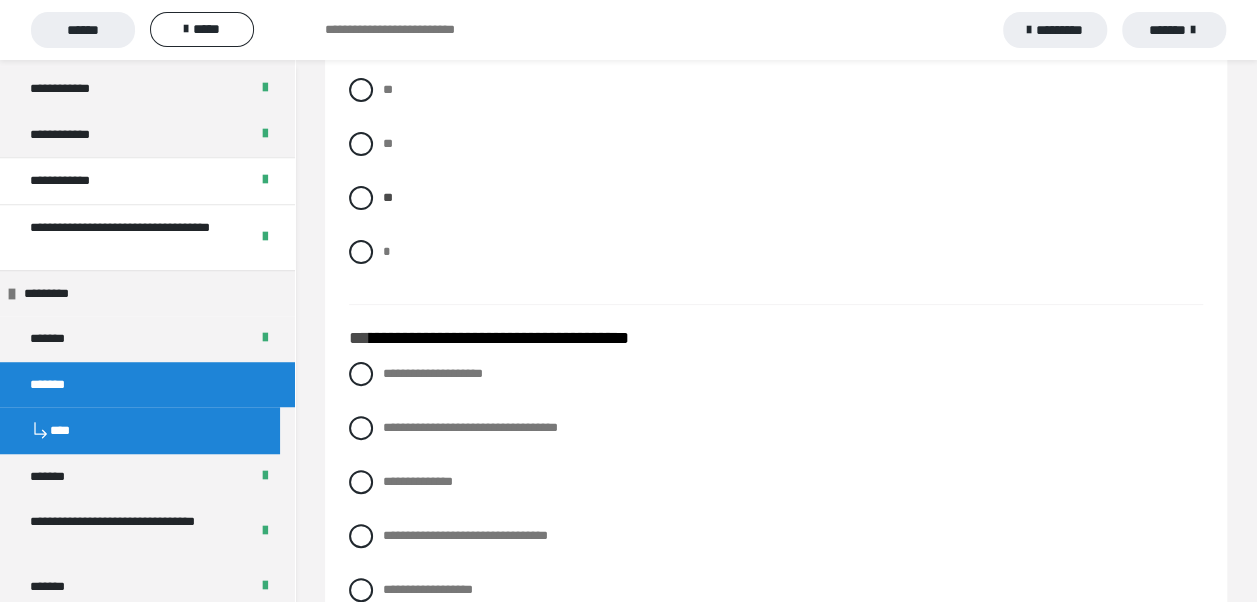 scroll, scrollTop: 4066, scrollLeft: 0, axis: vertical 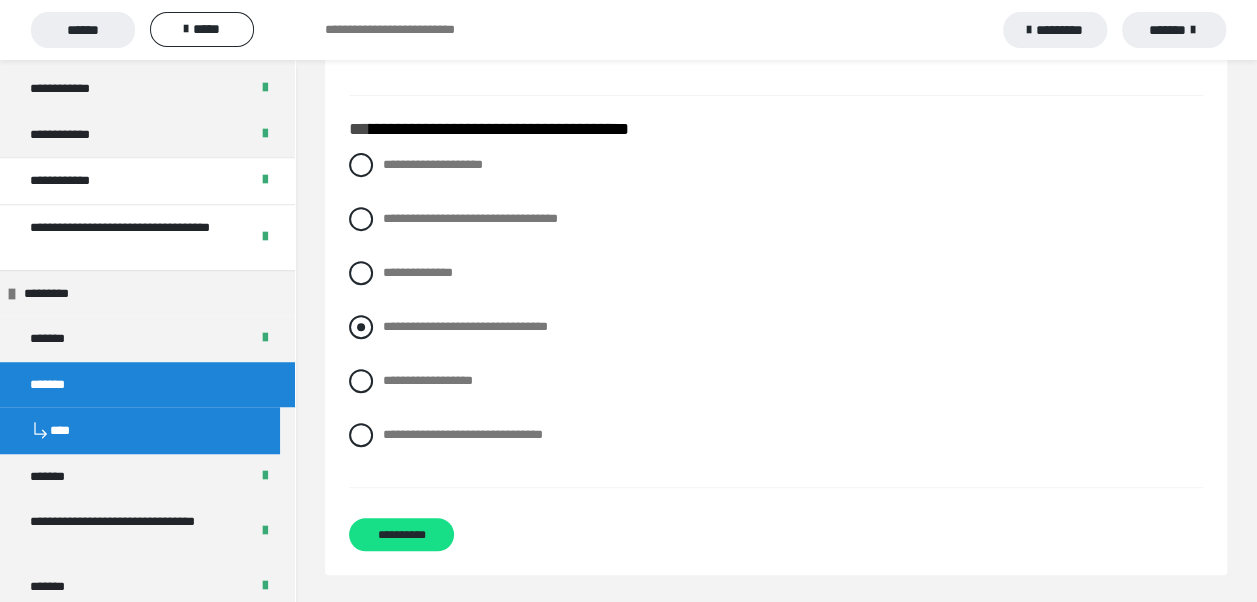 click at bounding box center (361, 327) 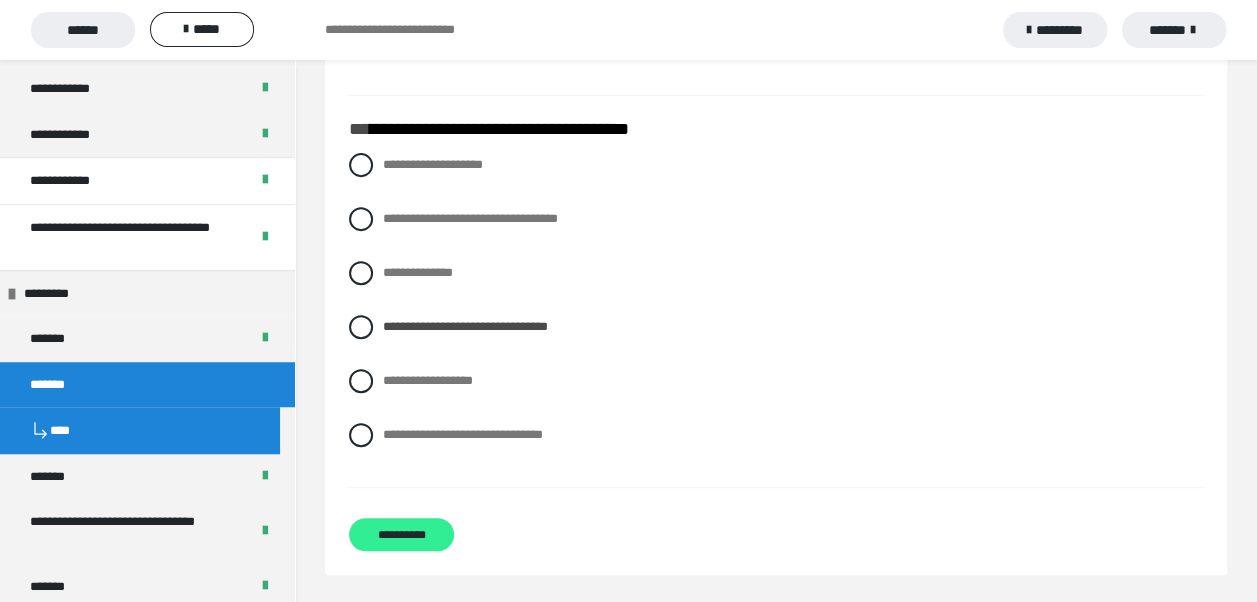 click on "**********" at bounding box center (401, 534) 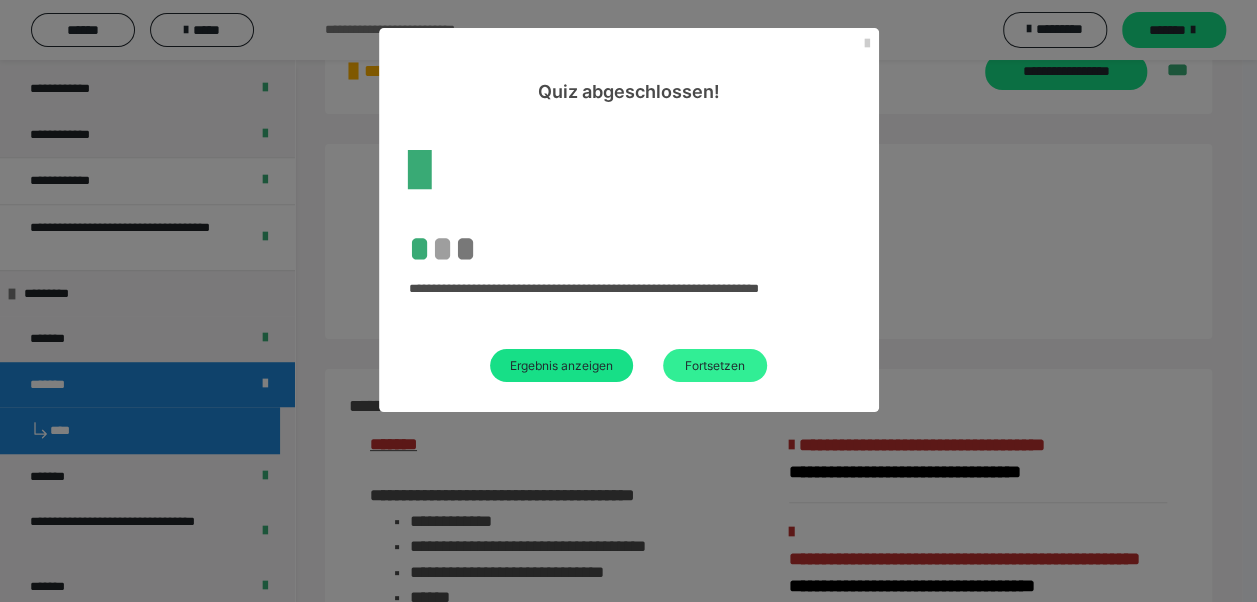 scroll, scrollTop: 2880, scrollLeft: 0, axis: vertical 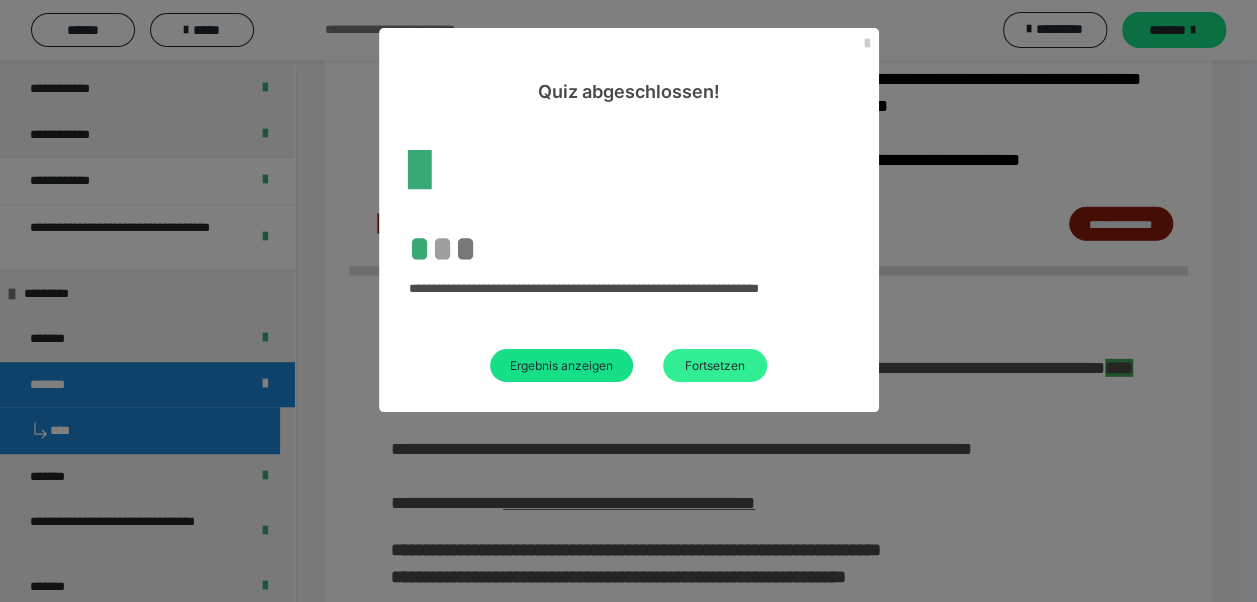 click on "Fortsetzen" at bounding box center [715, 365] 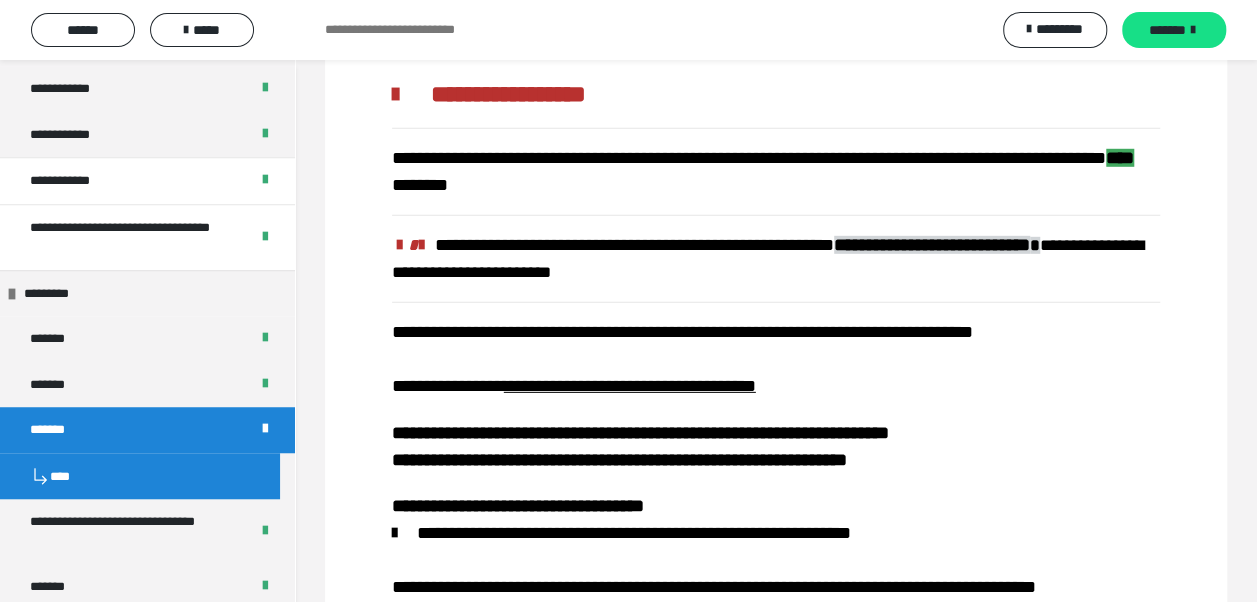 scroll, scrollTop: 2325, scrollLeft: 0, axis: vertical 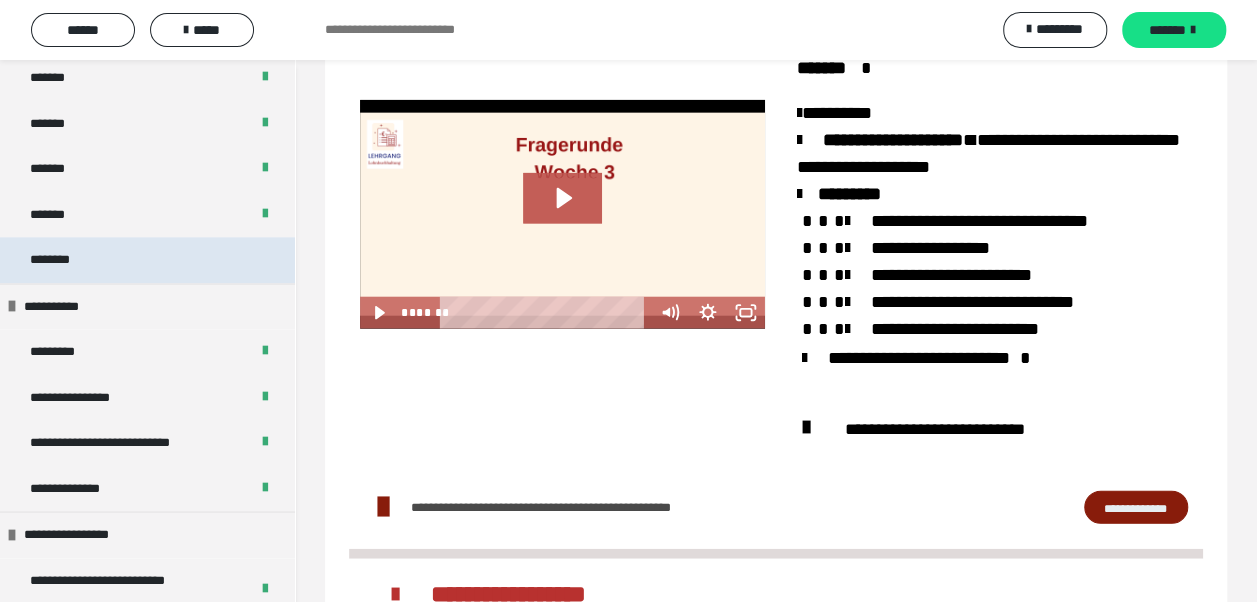 click on "********" at bounding box center (147, 260) 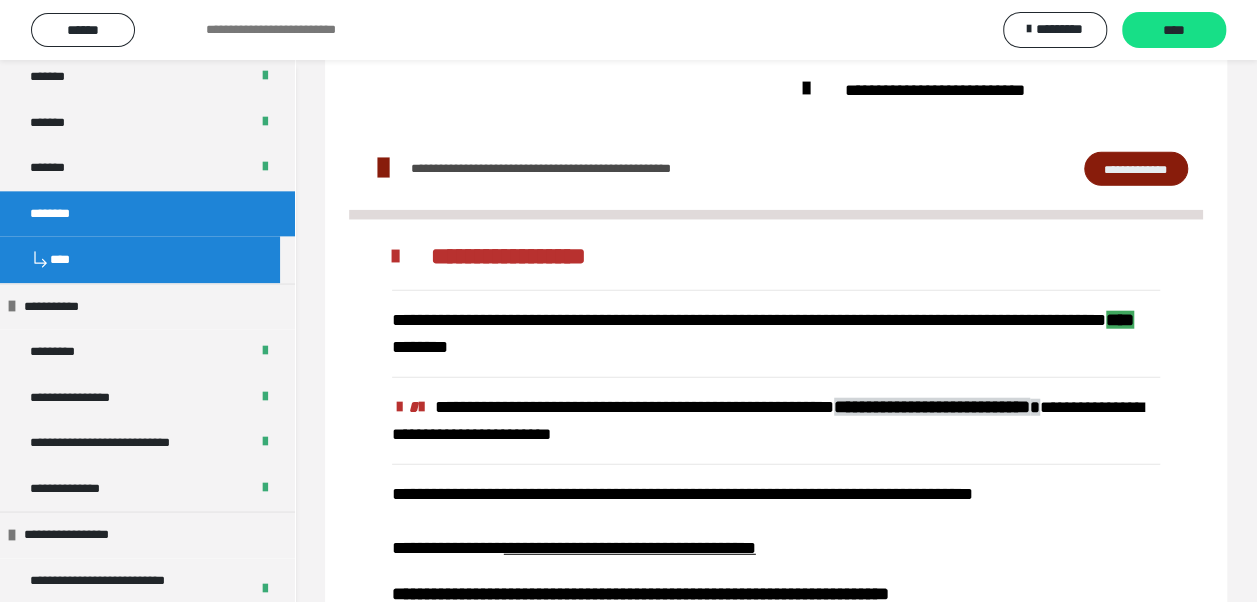 scroll, scrollTop: 1987, scrollLeft: 0, axis: vertical 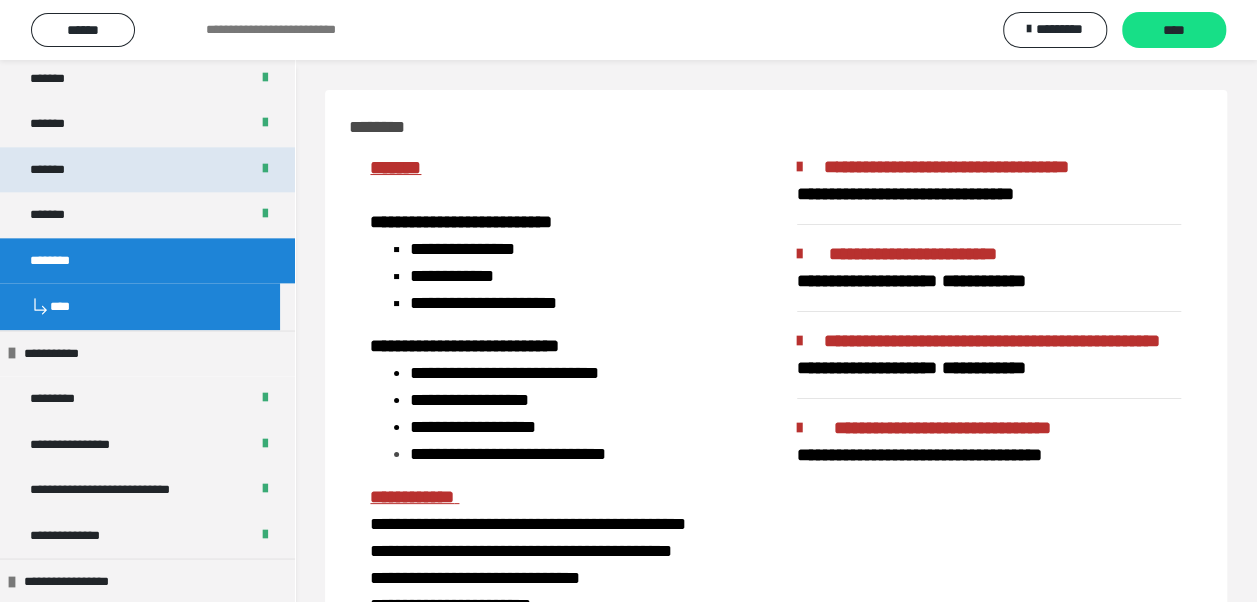 click on "*******" at bounding box center (147, 170) 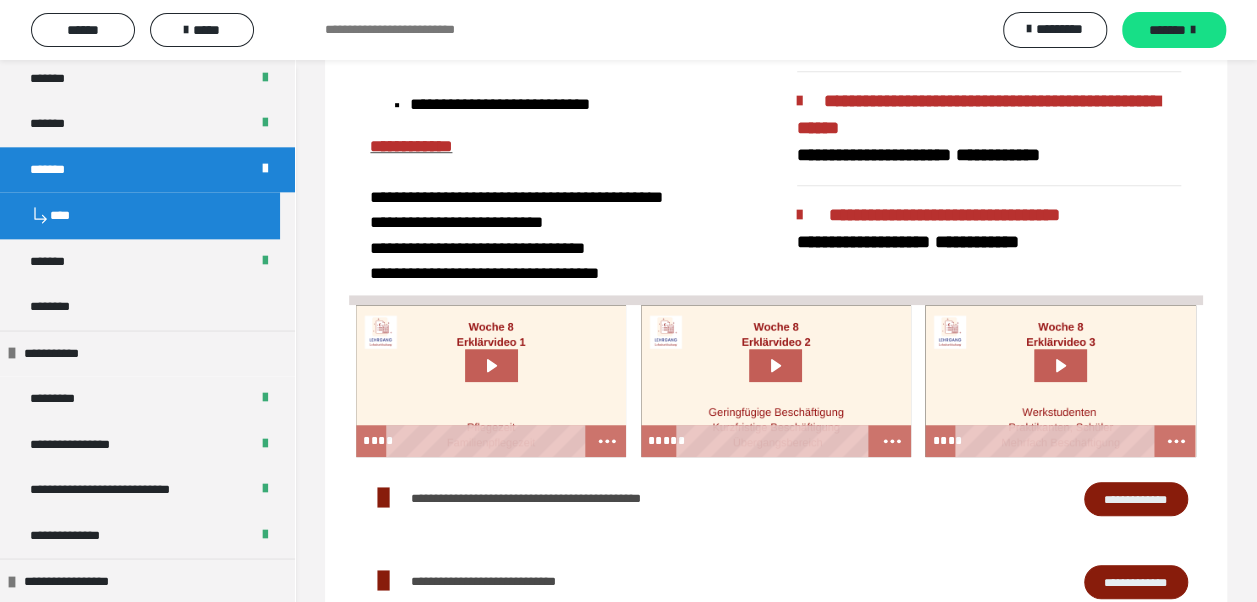 scroll, scrollTop: 600, scrollLeft: 0, axis: vertical 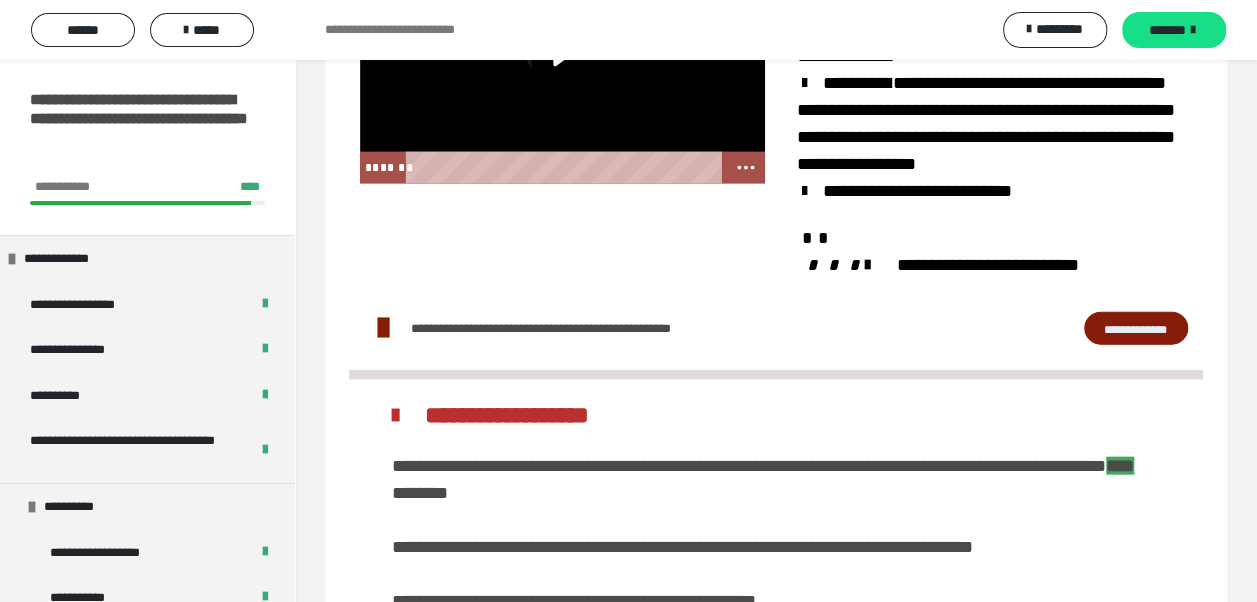 click on "******* ****" at bounding box center (543, 168) 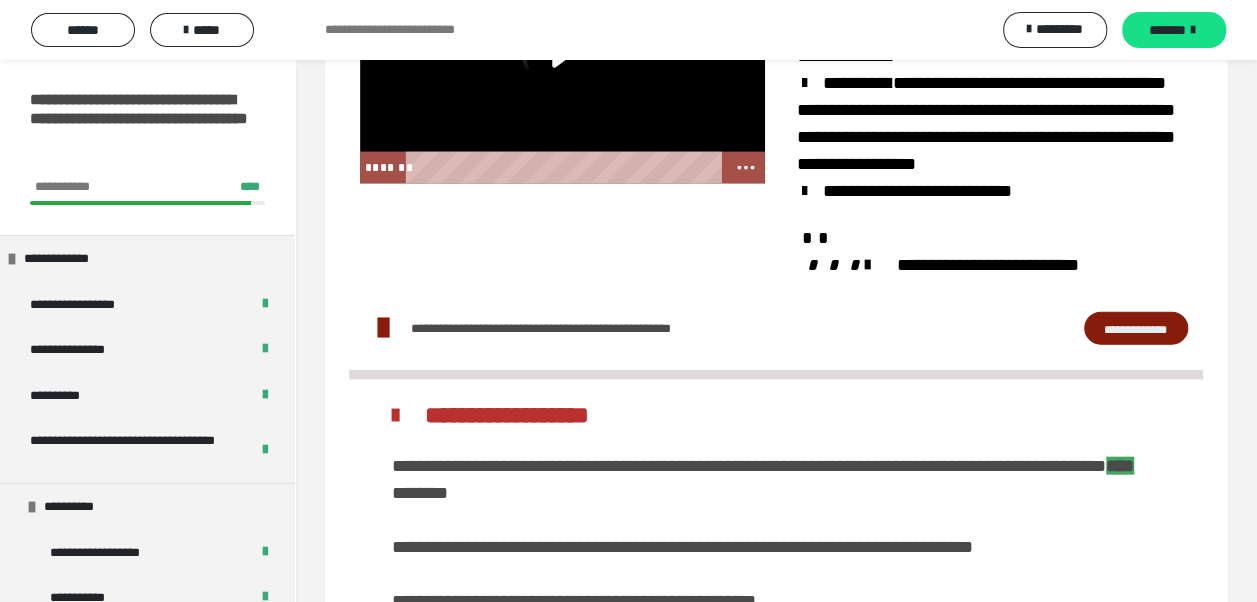 click 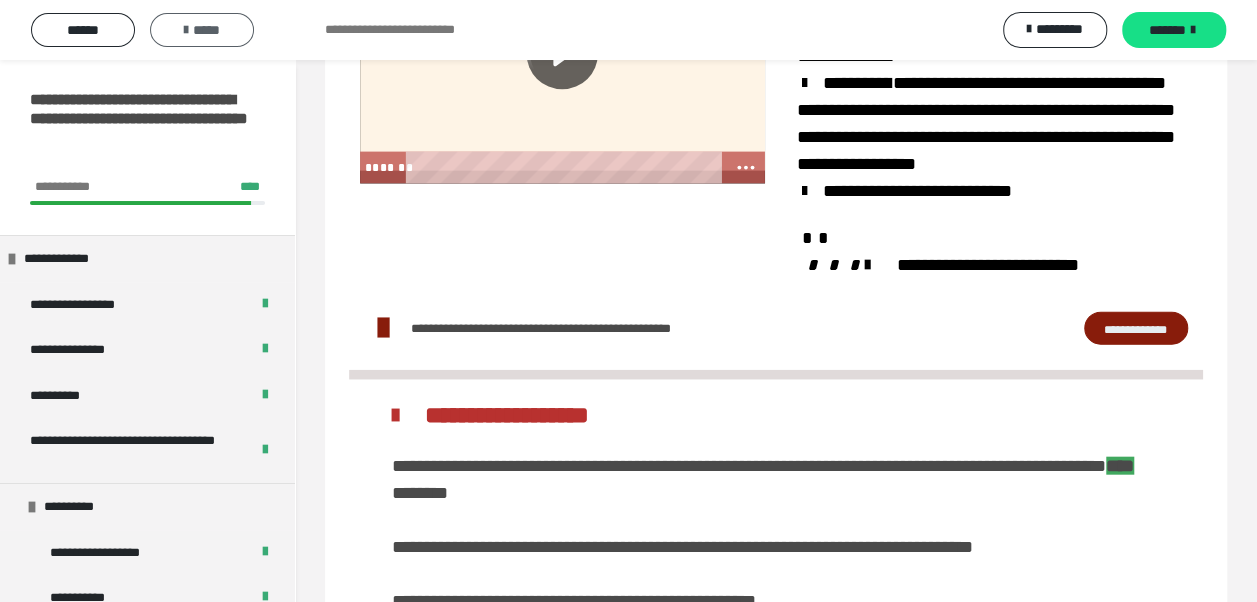 click on "*****" at bounding box center [202, 30] 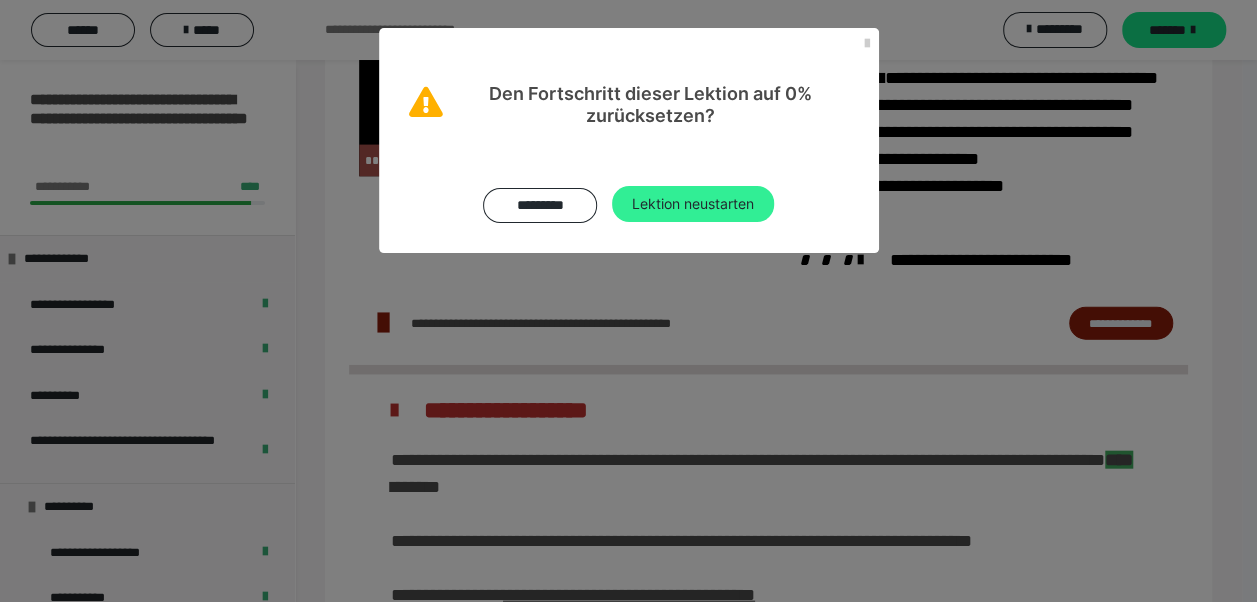 click on "Lektion neustarten" at bounding box center [693, 204] 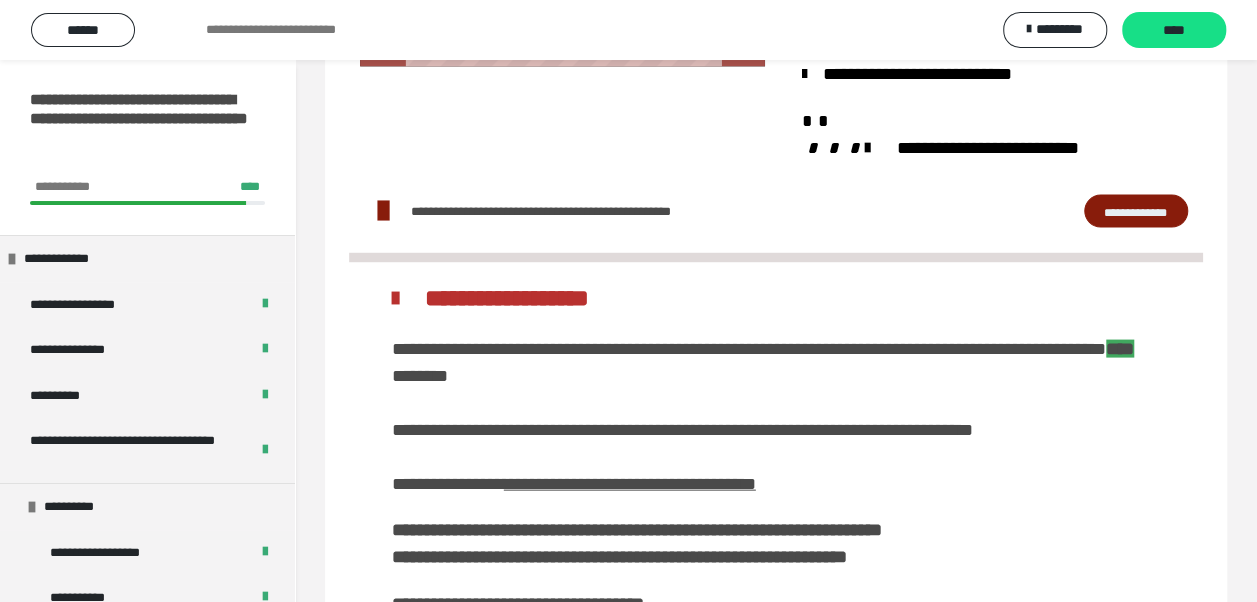 scroll, scrollTop: 2100, scrollLeft: 0, axis: vertical 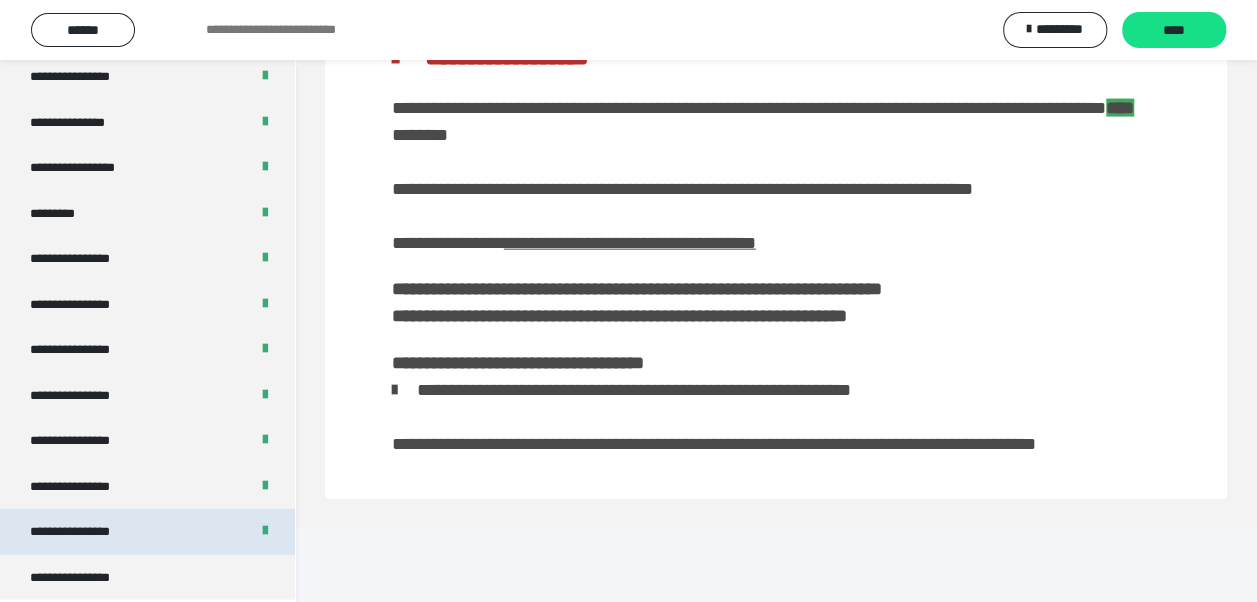 click on "**********" at bounding box center [147, 532] 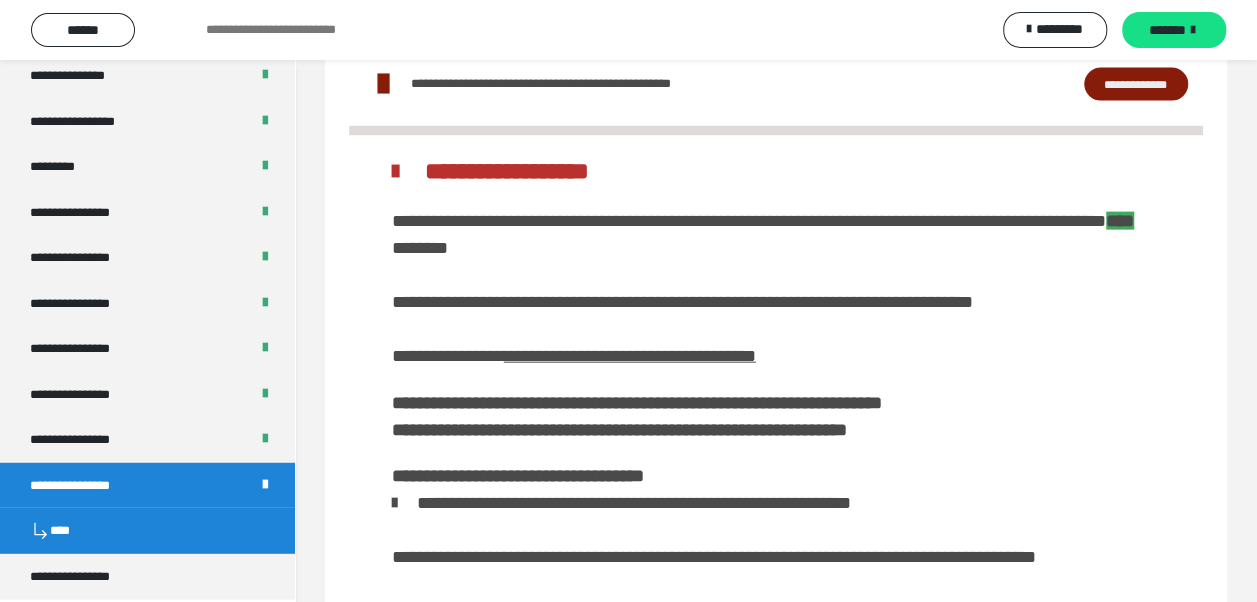 scroll, scrollTop: 2512, scrollLeft: 0, axis: vertical 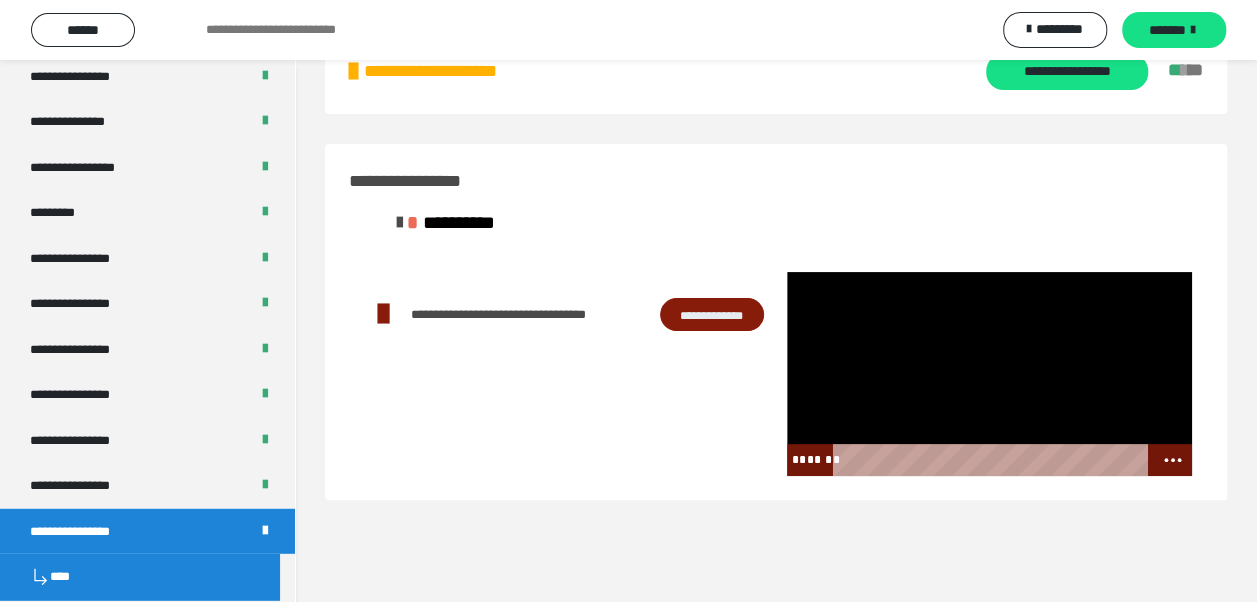 click at bounding box center [989, 374] 